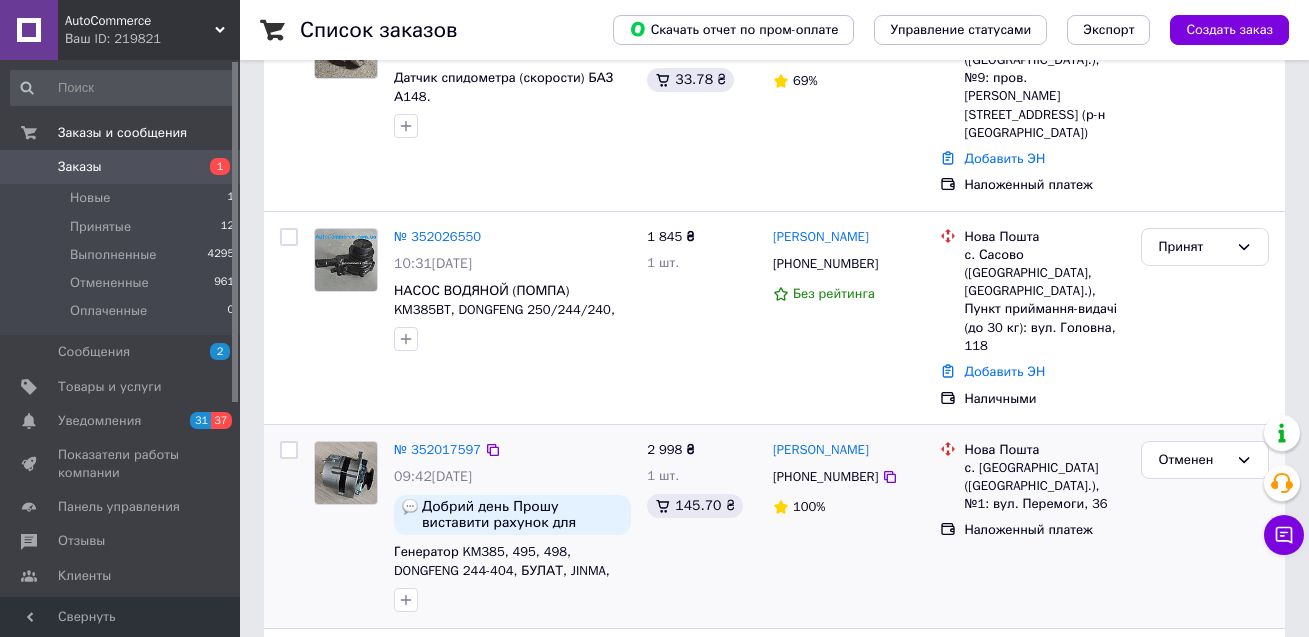 scroll, scrollTop: 200, scrollLeft: 0, axis: vertical 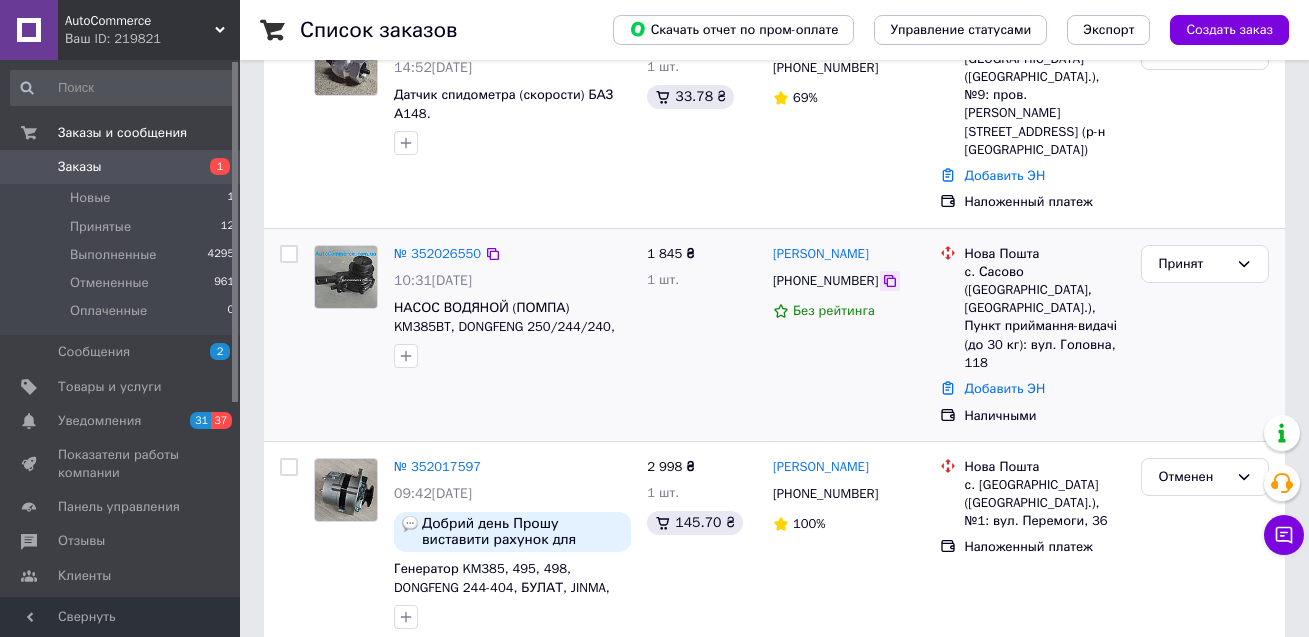 click at bounding box center [890, 281] 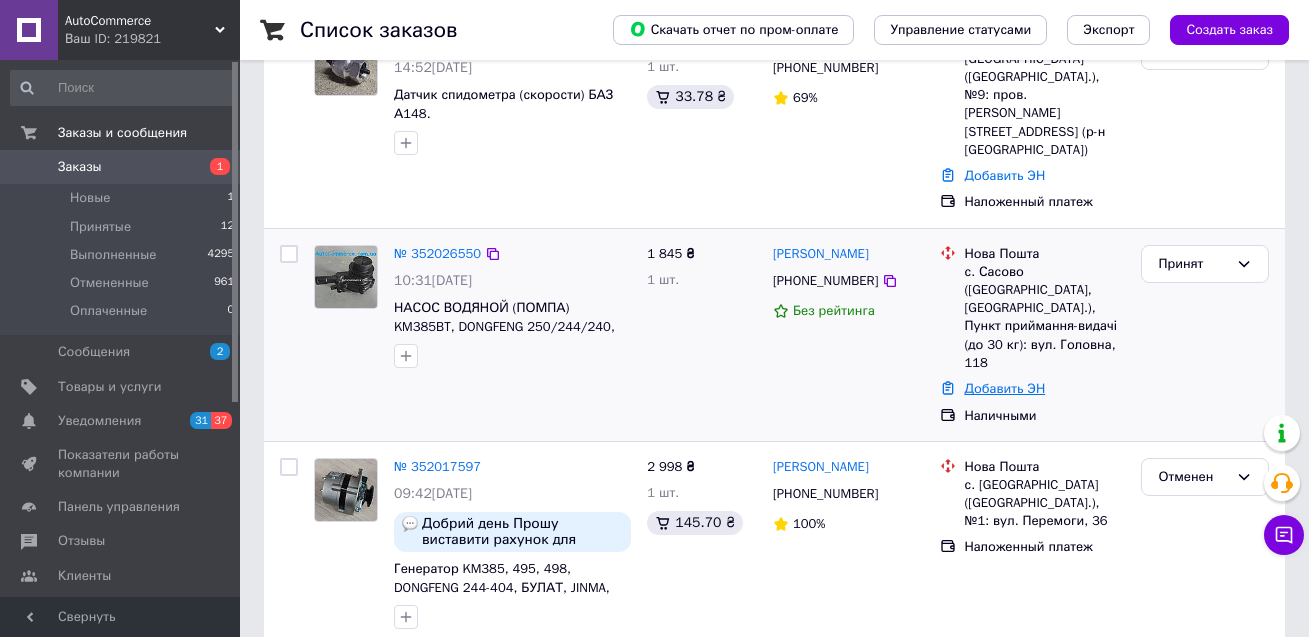 click on "Добавить ЭН" at bounding box center (1004, 388) 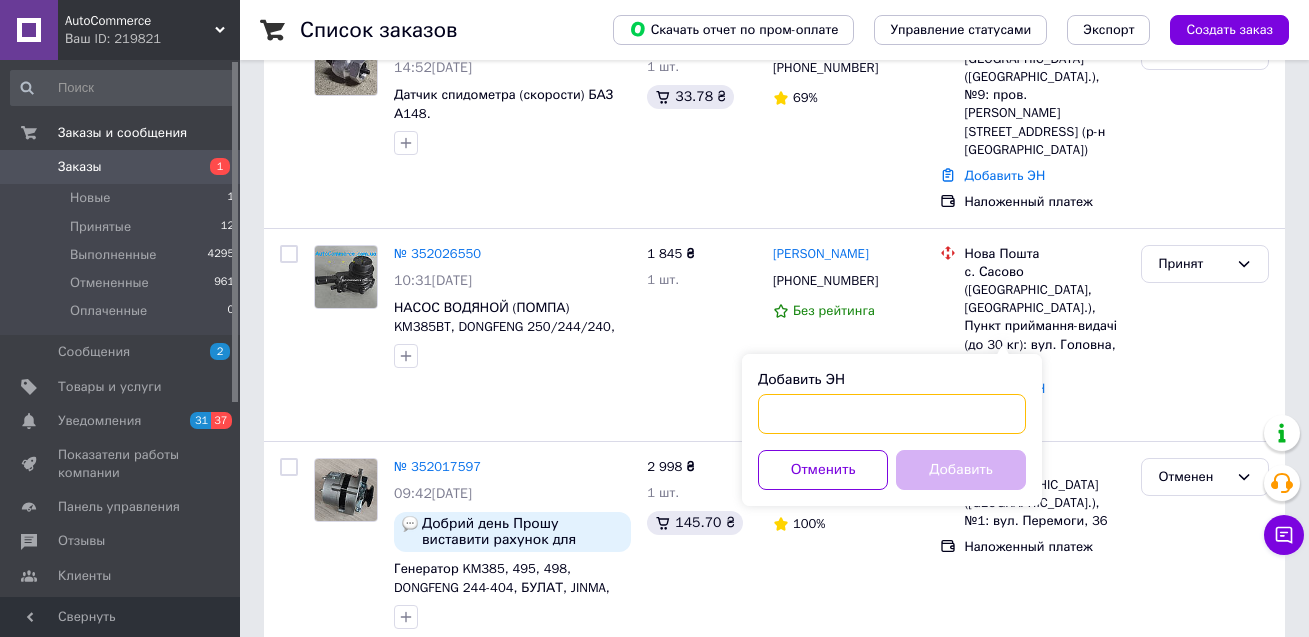 click on "Добавить ЭН" at bounding box center [892, 414] 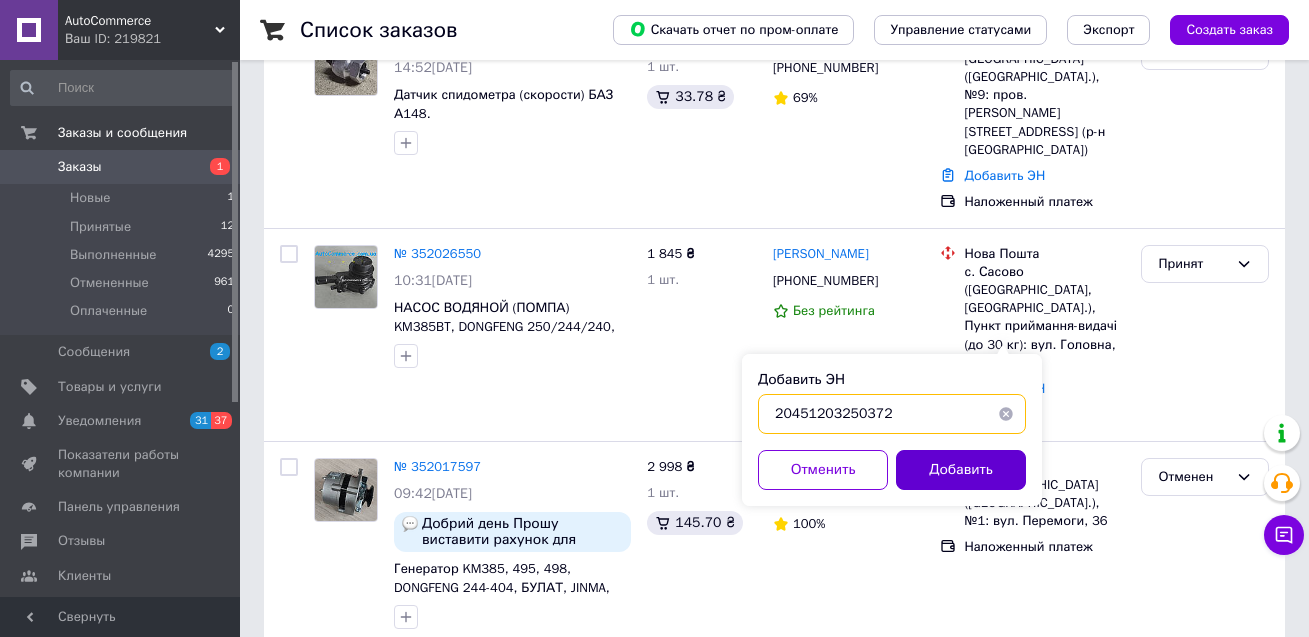 type on "20451203250372" 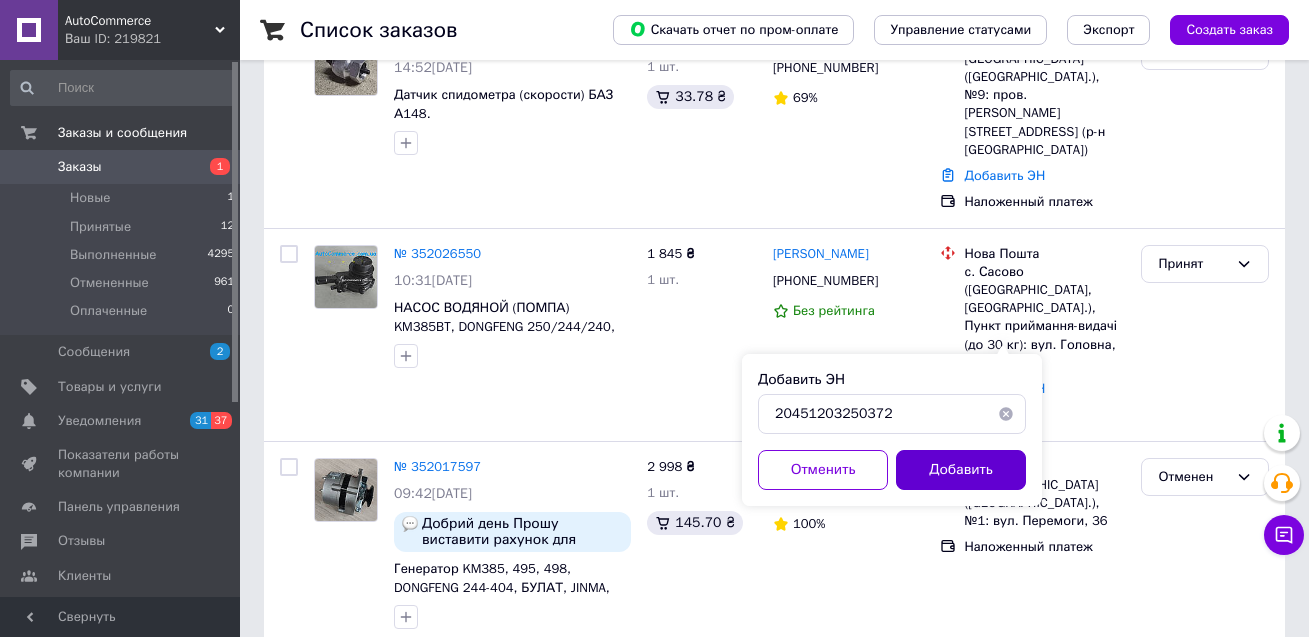click on "Добавить" at bounding box center [961, 470] 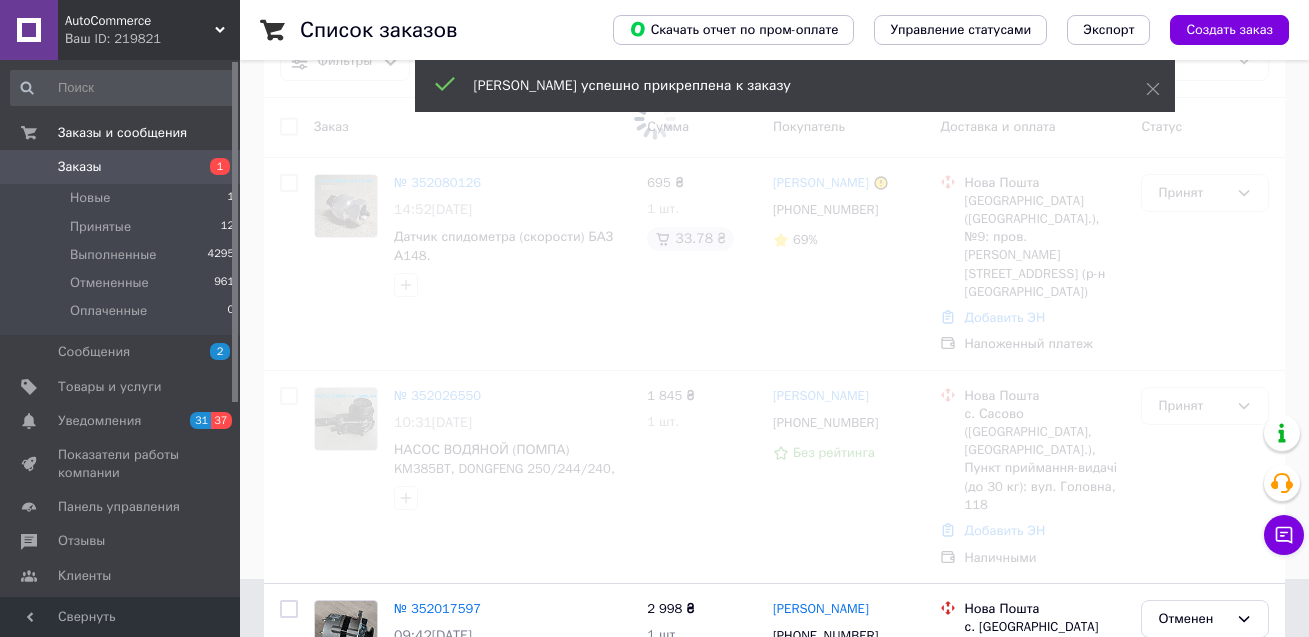 scroll, scrollTop: 0, scrollLeft: 0, axis: both 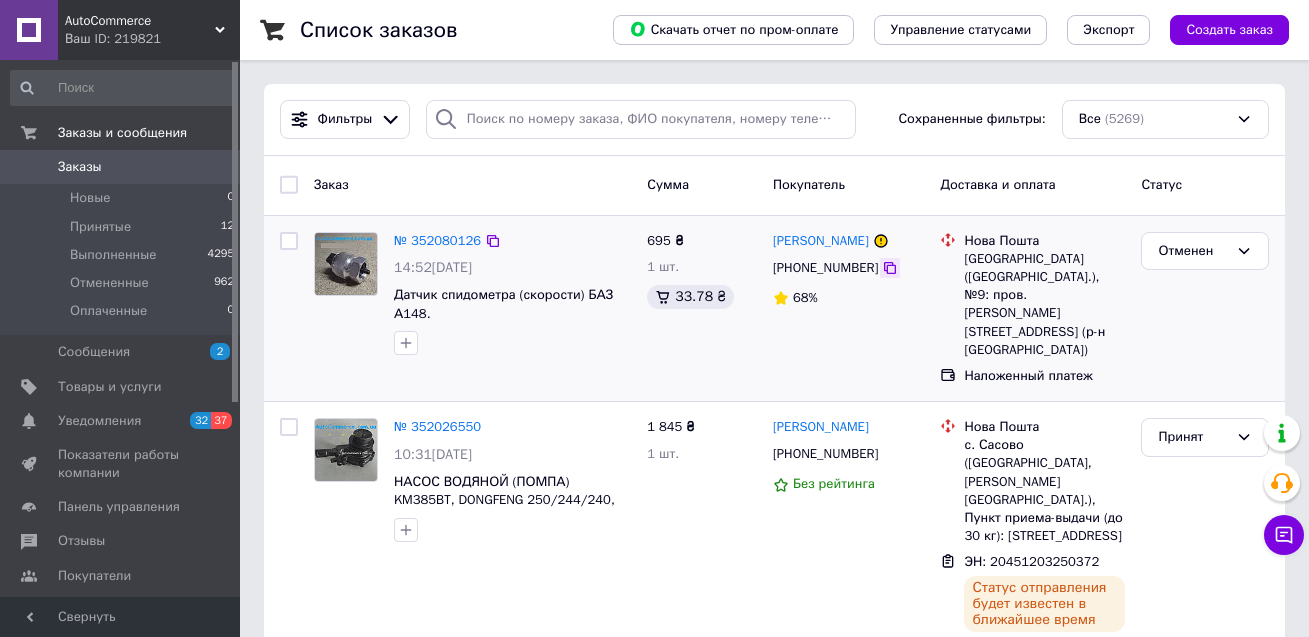 click 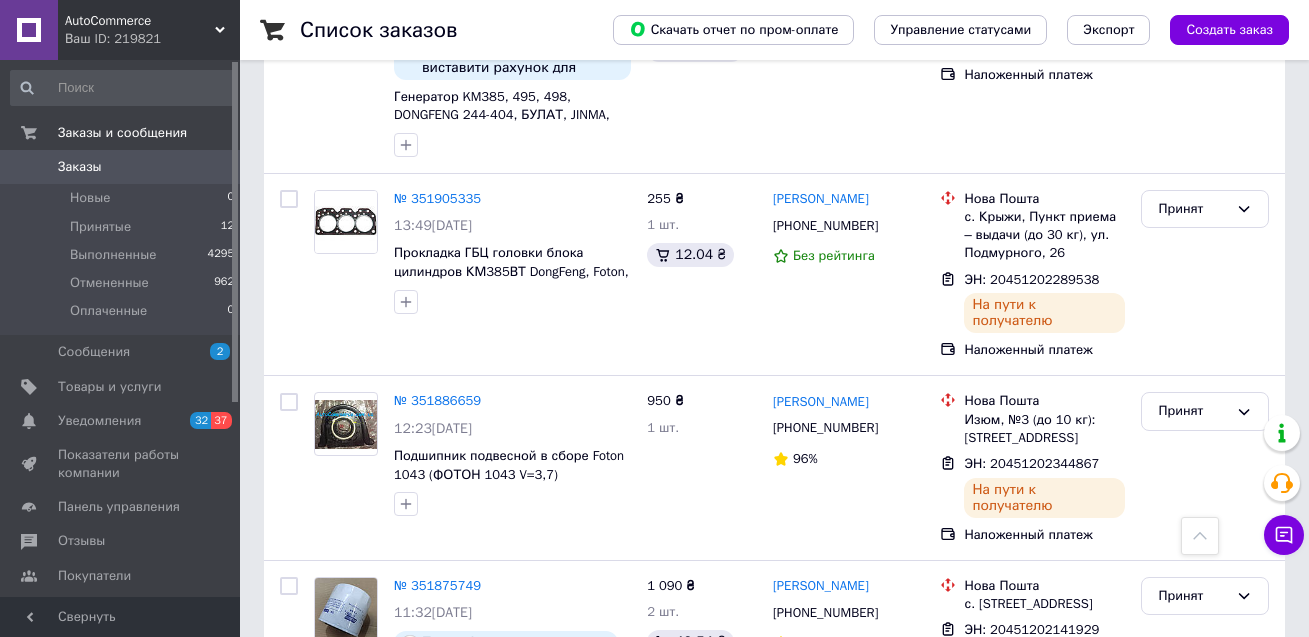 scroll, scrollTop: 800, scrollLeft: 0, axis: vertical 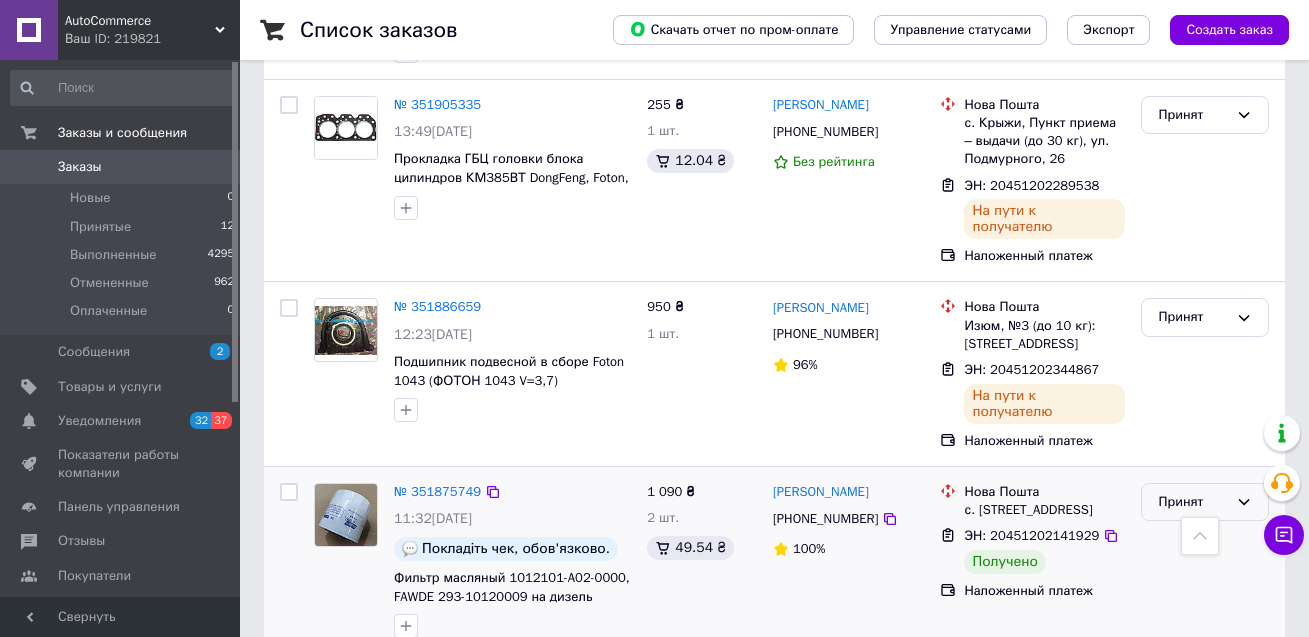 click on "Принят" at bounding box center [1205, 502] 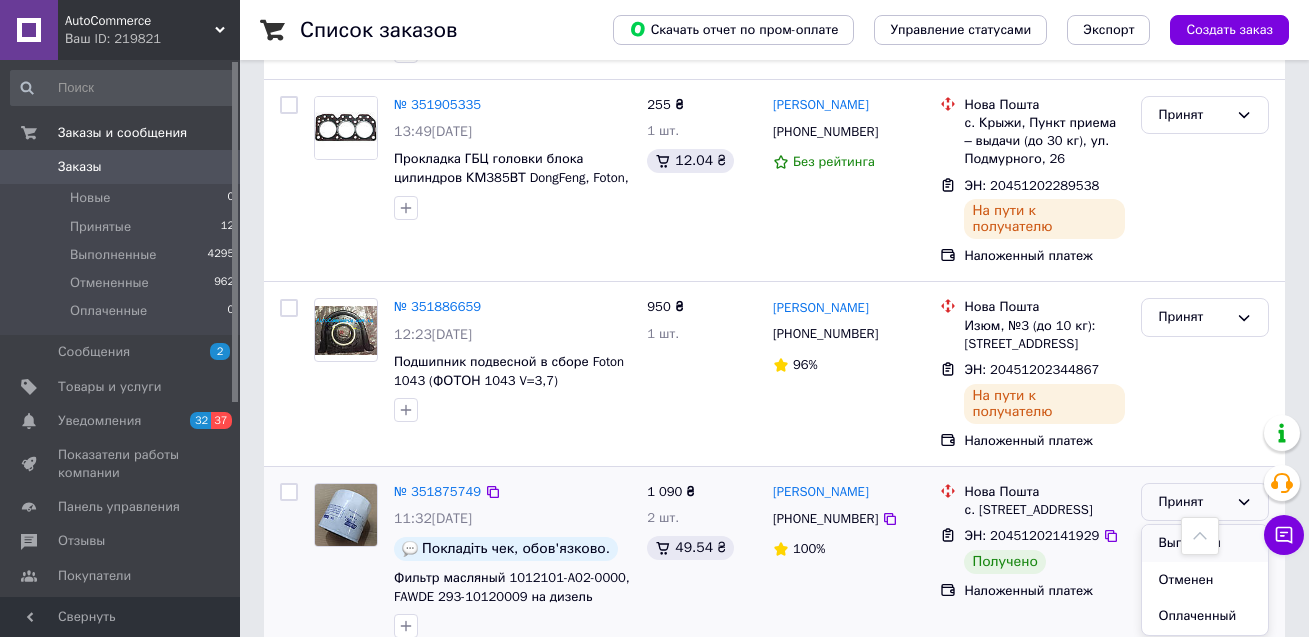 click on "Выполнен" at bounding box center [1205, 543] 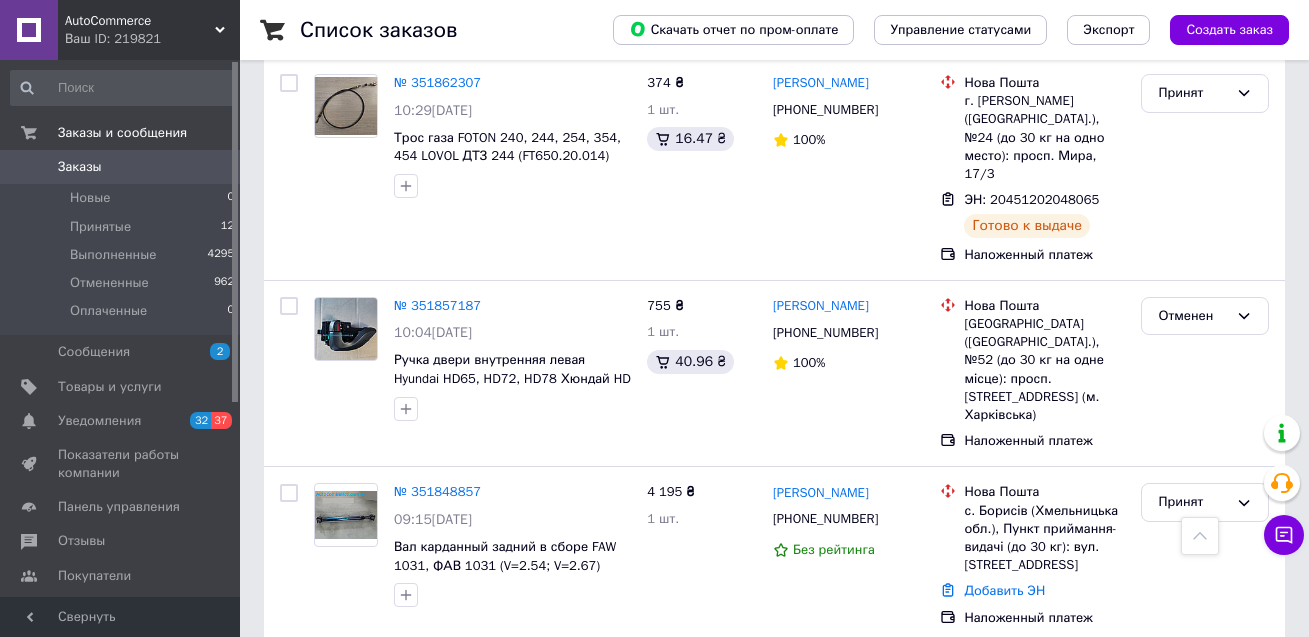 scroll, scrollTop: 1668, scrollLeft: 0, axis: vertical 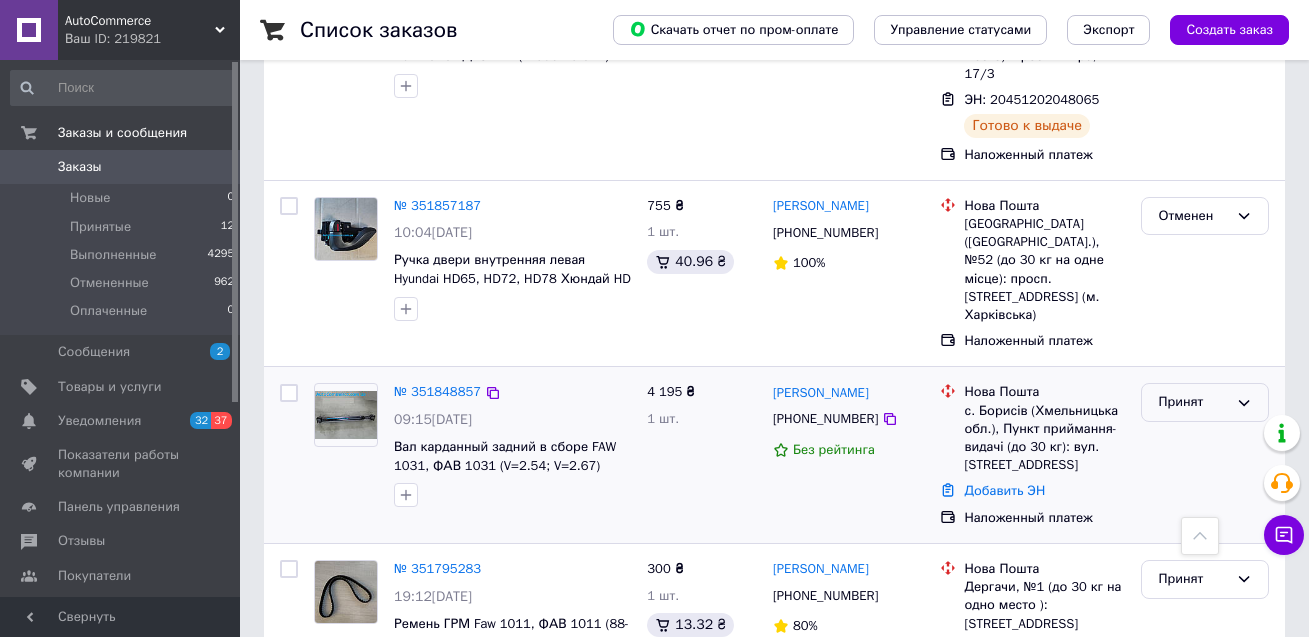 click on "Принят" at bounding box center [1193, 402] 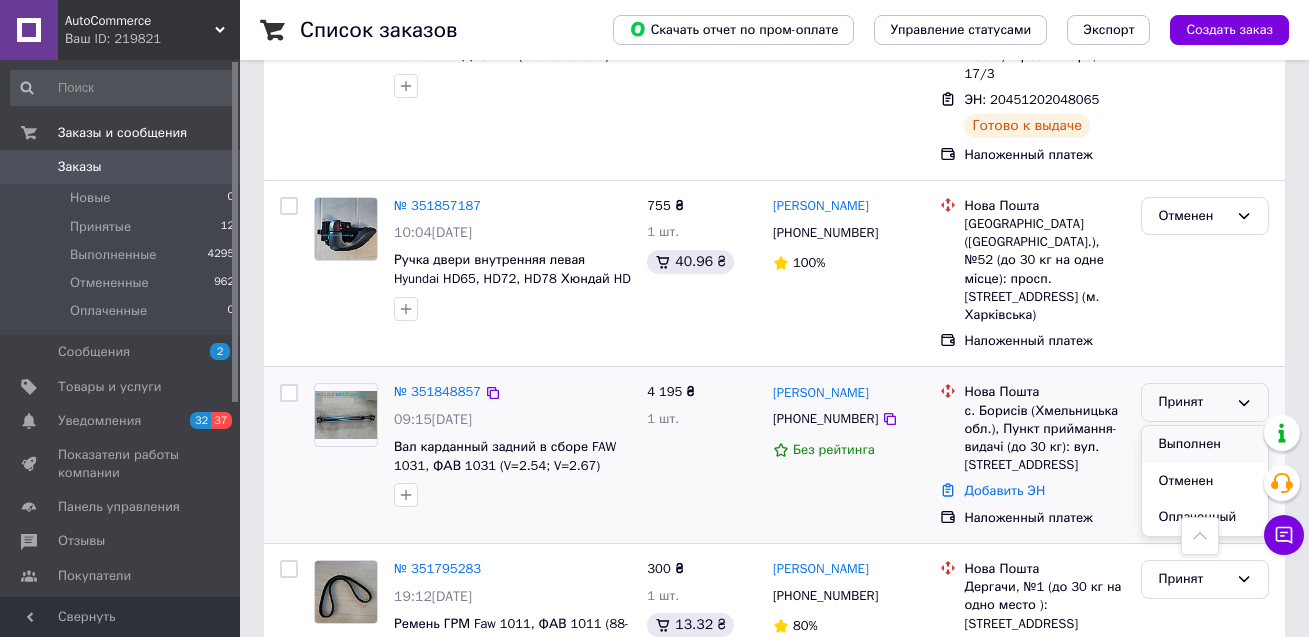 click on "Выполнен" at bounding box center [1205, 444] 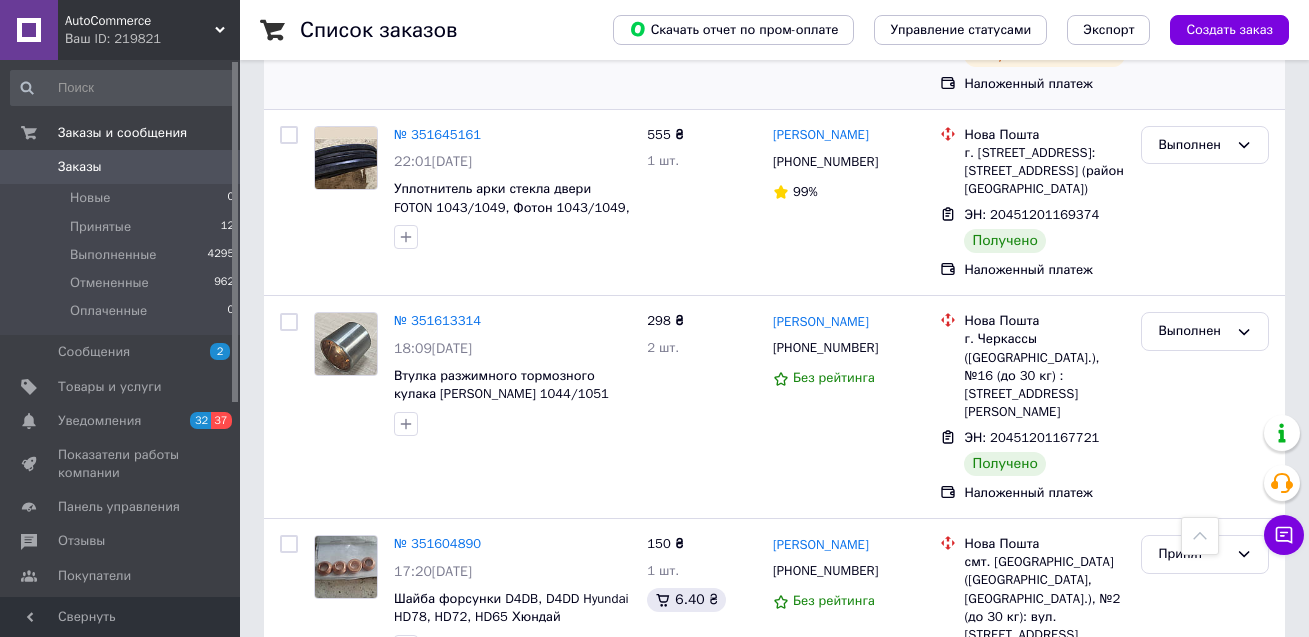 scroll, scrollTop: 2868, scrollLeft: 0, axis: vertical 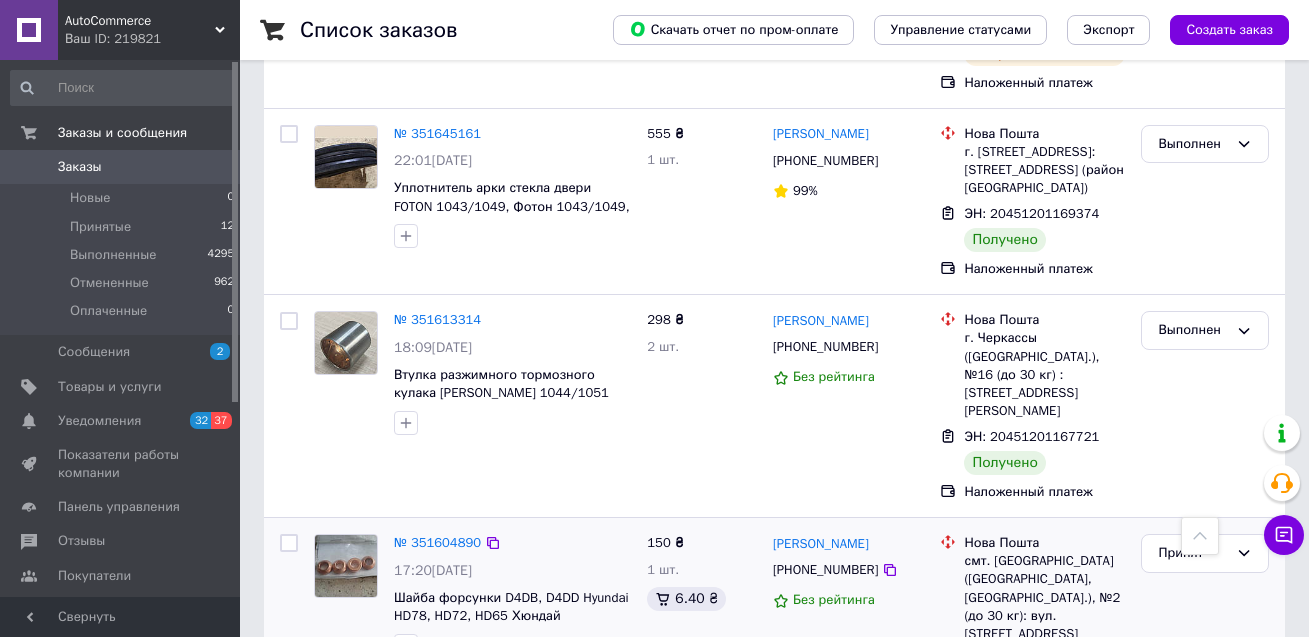 click on "Добавить ЭН" at bounding box center (1004, 659) 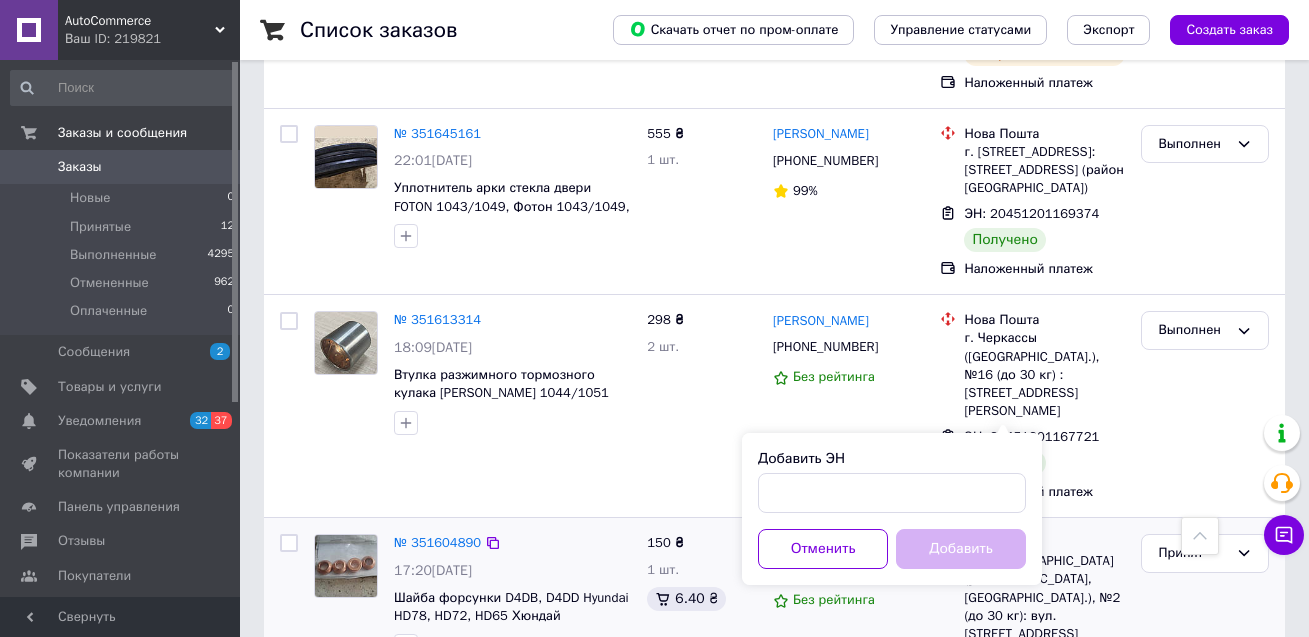 click on "№ 351604890 17:20, 07.07.2025 Шайба форсунки D4DB, D4DD Hyundai HD78, HD72, HD65 Хюндай HD(3381345600)" at bounding box center (512, 596) 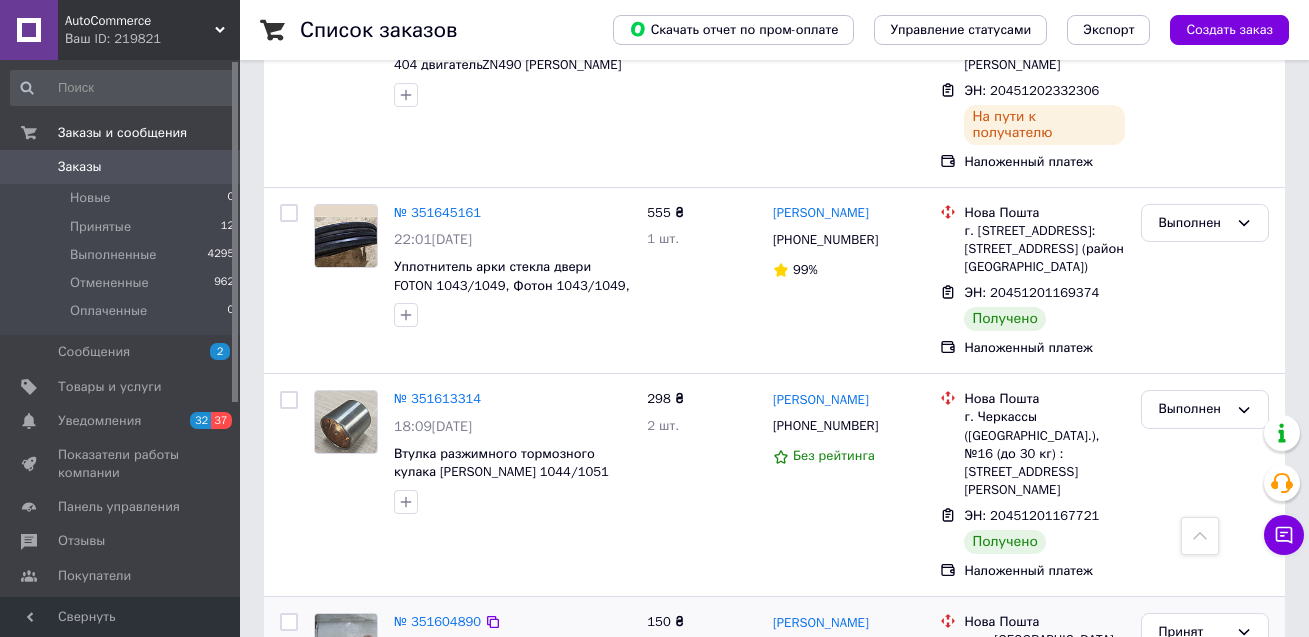 scroll, scrollTop: 2824, scrollLeft: 0, axis: vertical 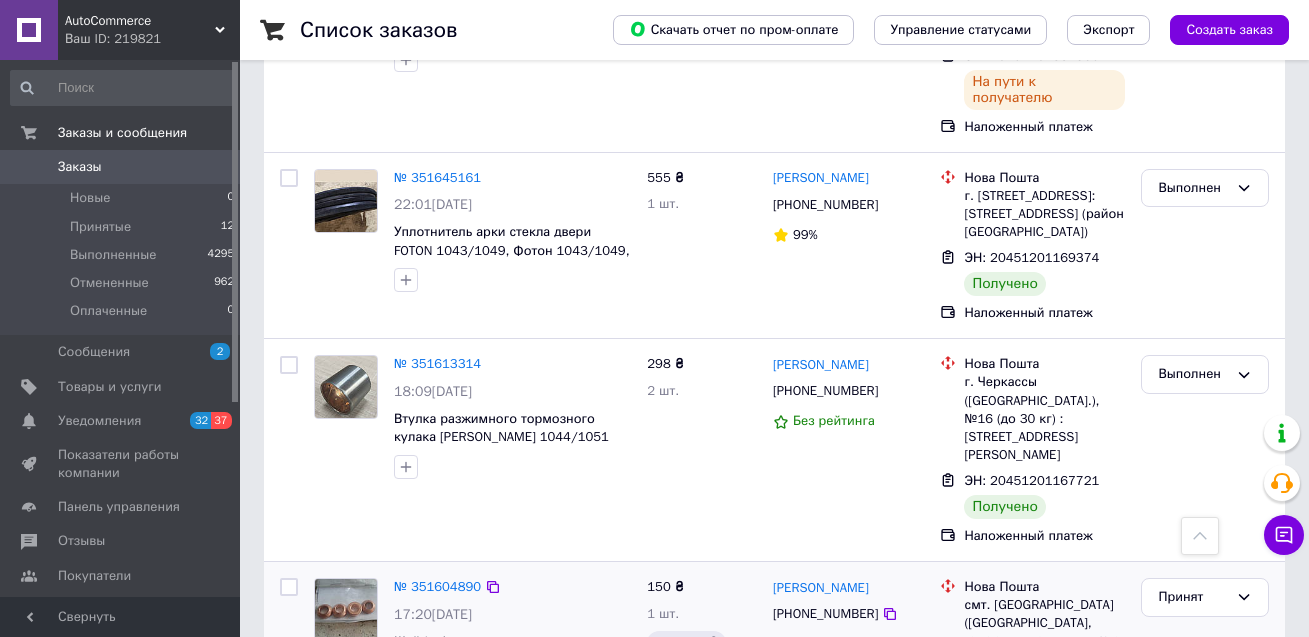 click on "Добавить ЭН" at bounding box center (1004, 703) 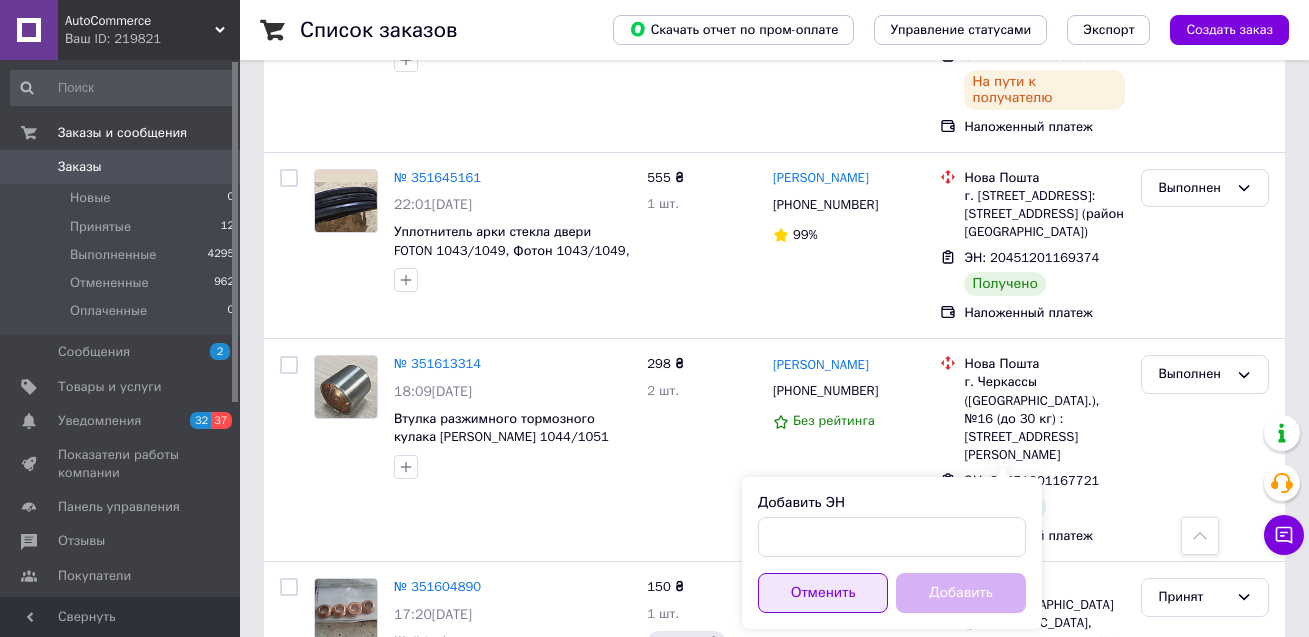 click on "Отменить" at bounding box center (823, 593) 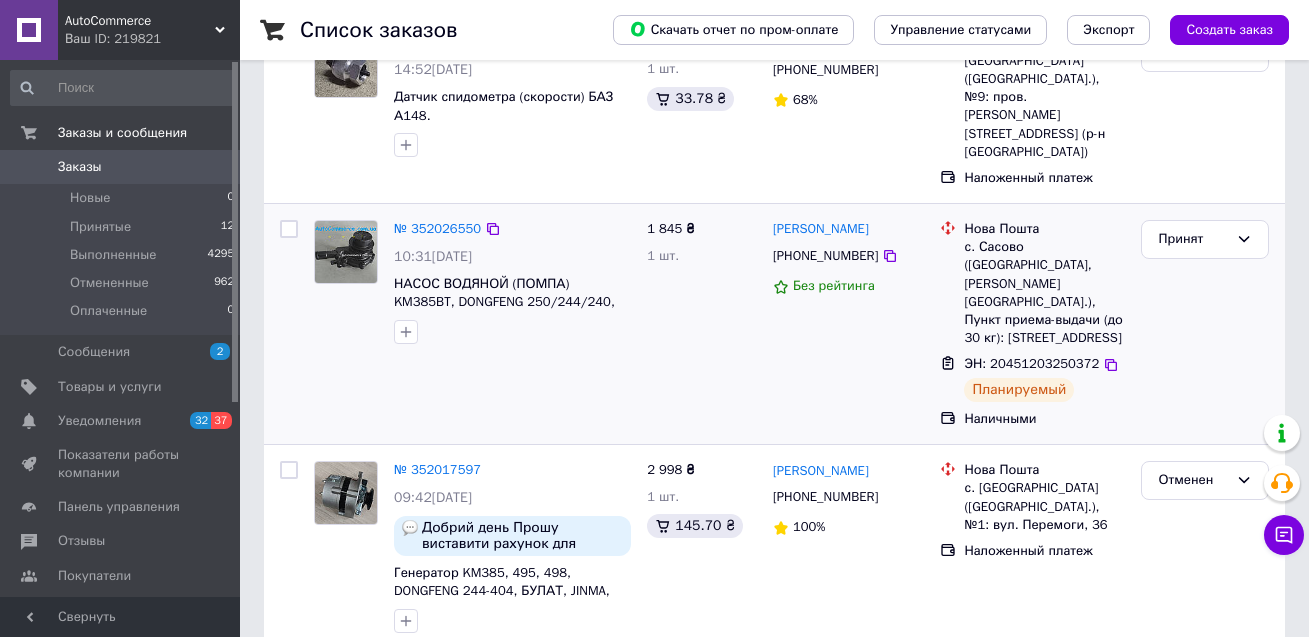 scroll, scrollTop: 200, scrollLeft: 0, axis: vertical 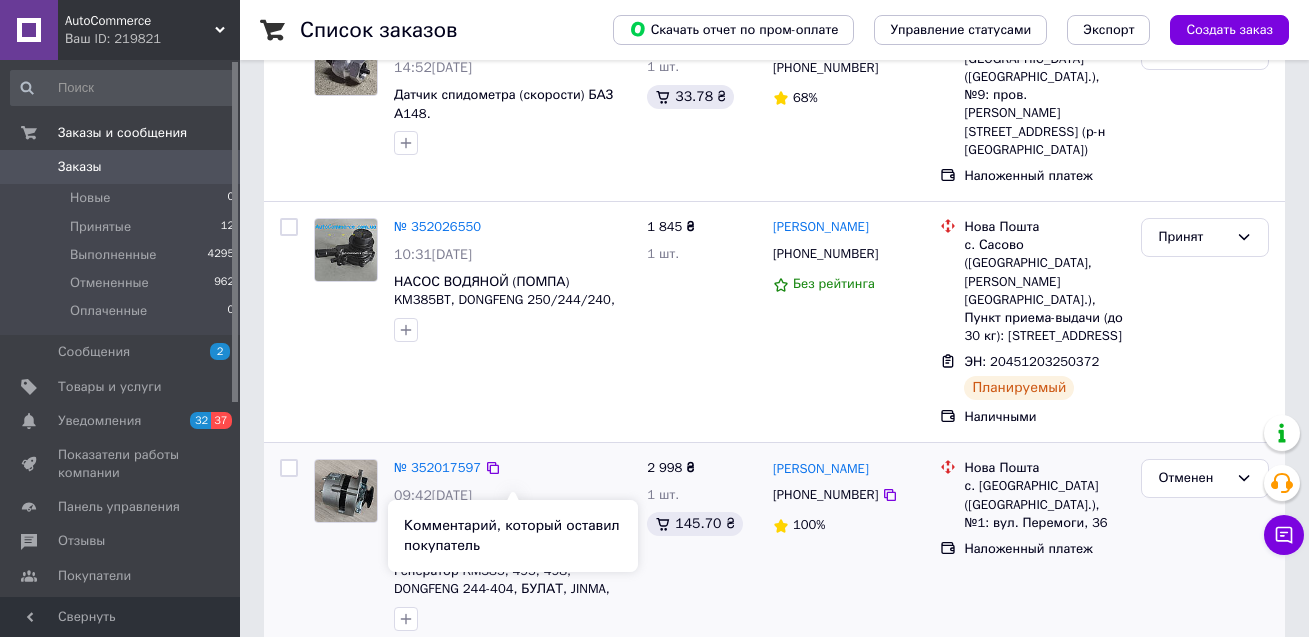 click on "Добрий день
Прошу виставити рахунок для оплати на:
"ТОВ ""Проксіма"",  ЄДРПОУ 23529163,  р/р [FINANCIAL_ID],  у банку ПАТ ""ДЕРЖАВНИЙ ОЩАДНИЙ БАНК УКРАЇНИ"", м.[GEOGRAPHIC_DATA],  МФО 322669  і по можливості відправити на вайбер 0965484990" at bounding box center (522, 534) 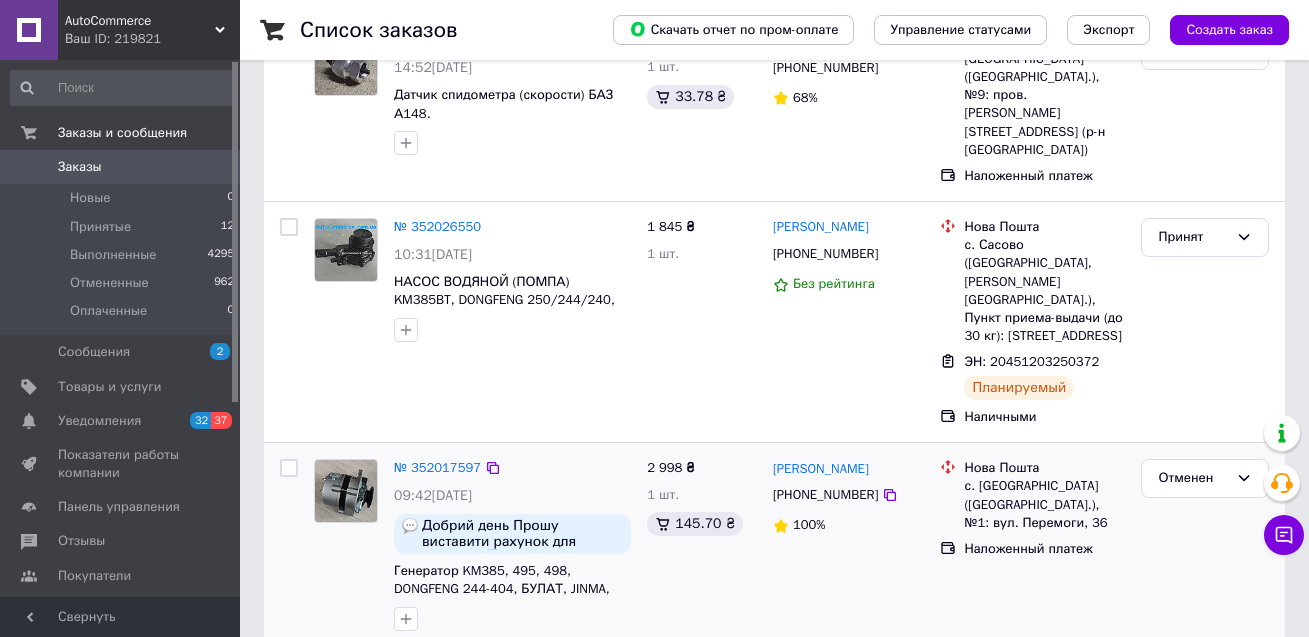 click on "Добрий день
Прошу виставити рахунок для оплати на:
"ТОВ ""Проксіма"",  ЄДРПОУ 23529163,  р/р [FINANCIAL_ID],  у банку ПАТ ""ДЕРЖАВНИЙ ОЩАДНИЙ БАНК УКРАЇНИ"", м.[GEOGRAPHIC_DATA],  МФО 322669  і по можливості відправити на вайбер 0965484990" at bounding box center [522, 534] 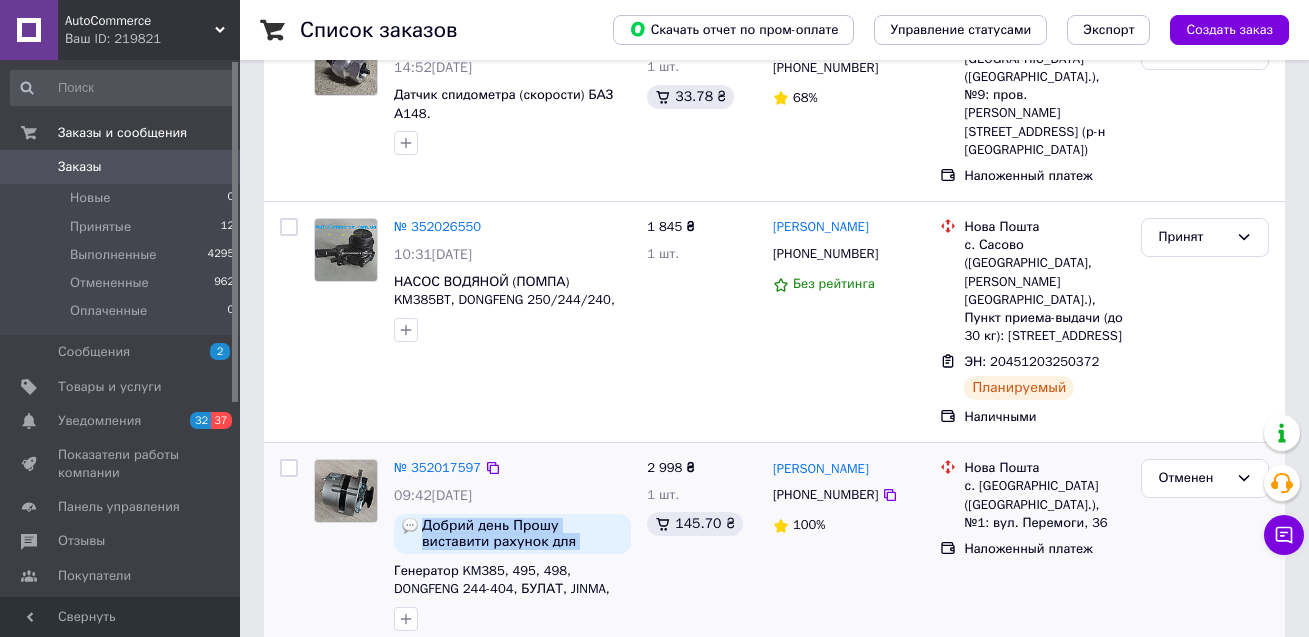 click on "Добрий день
Прошу виставити рахунок для оплати на:
"ТОВ ""Проксіма"",  ЄДРПОУ 23529163,  р/р [FINANCIAL_ID],  у банку ПАТ ""ДЕРЖАВНИЙ ОЩАДНИЙ БАНК УКРАЇНИ"", м.[GEOGRAPHIC_DATA],  МФО 322669  і по можливості відправити на вайбер 0965484990" at bounding box center (522, 534) 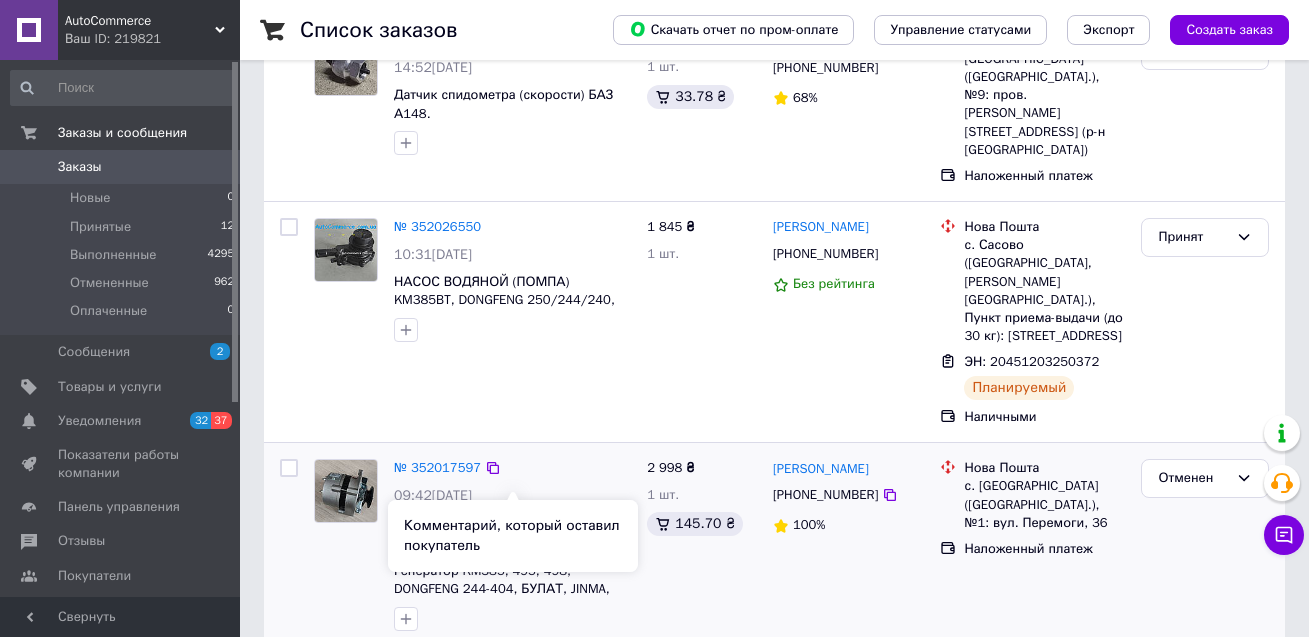 click on "Добрий день
Прошу виставити рахунок для оплати на:
"ТОВ ""Проксіма"",  ЄДРПОУ 23529163,  р/р [FINANCIAL_ID],  у банку ПАТ ""ДЕРЖАВНИЙ ОЩАДНИЙ БАНК УКРАЇНИ"", м.[GEOGRAPHIC_DATA],  МФО 322669  і по можливості відправити на вайбер 0965484990" at bounding box center (522, 534) 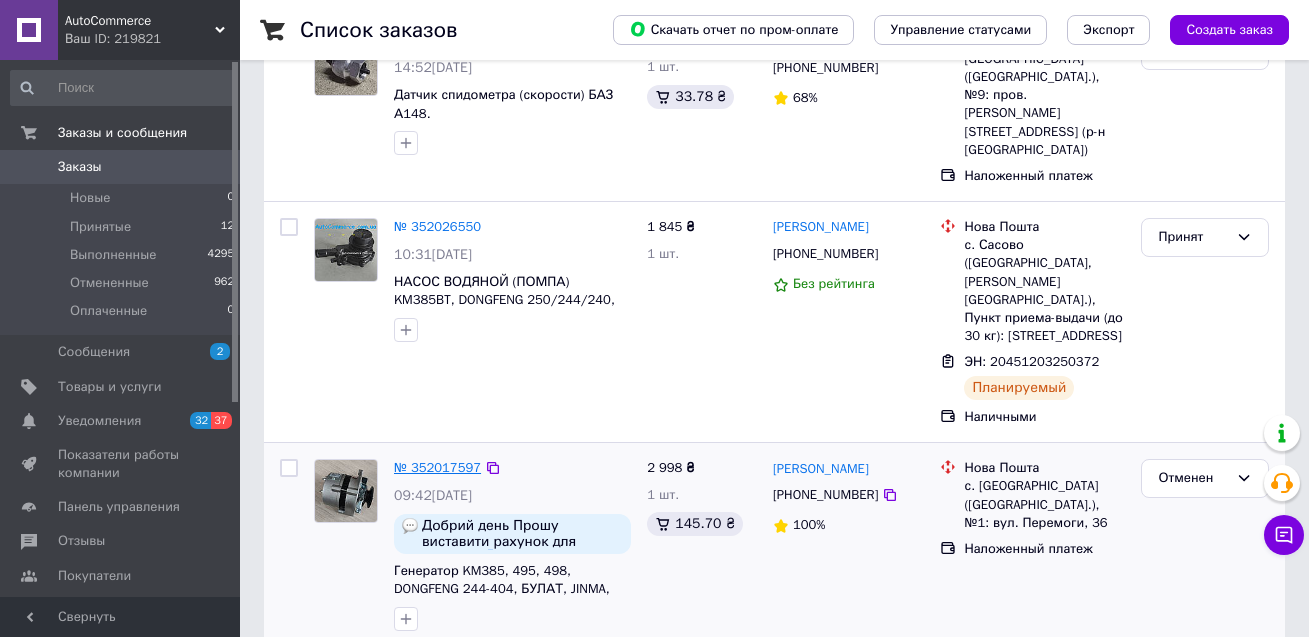 click on "№ 352017597" at bounding box center (437, 467) 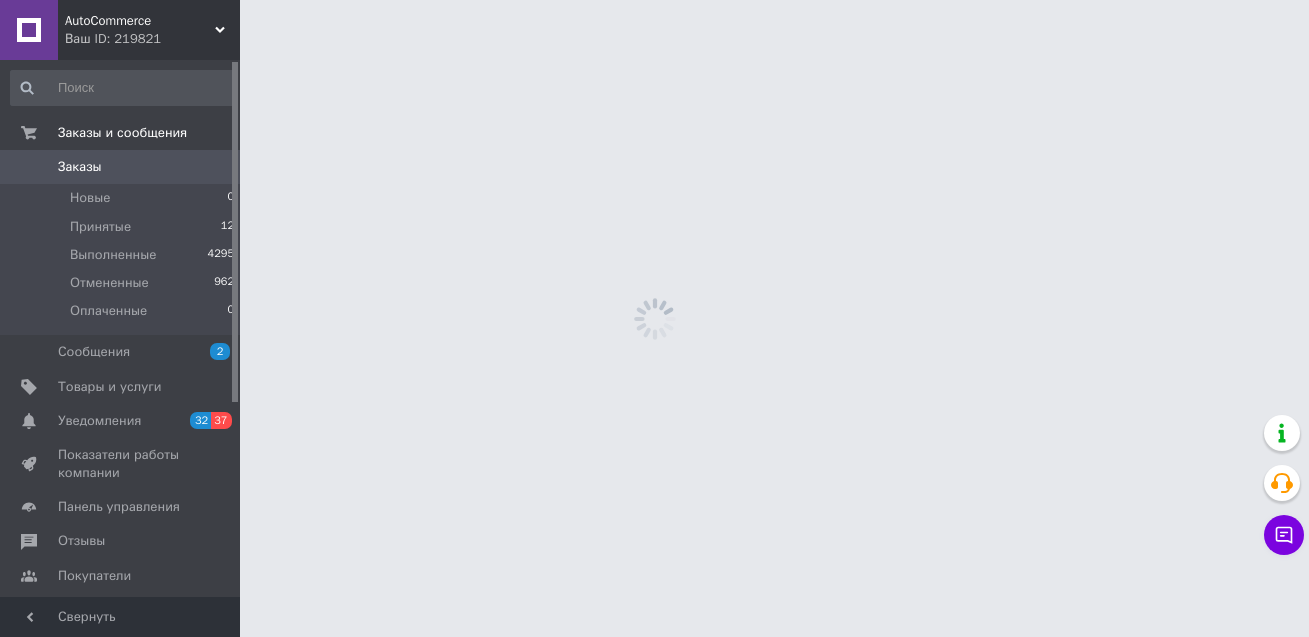 scroll, scrollTop: 0, scrollLeft: 0, axis: both 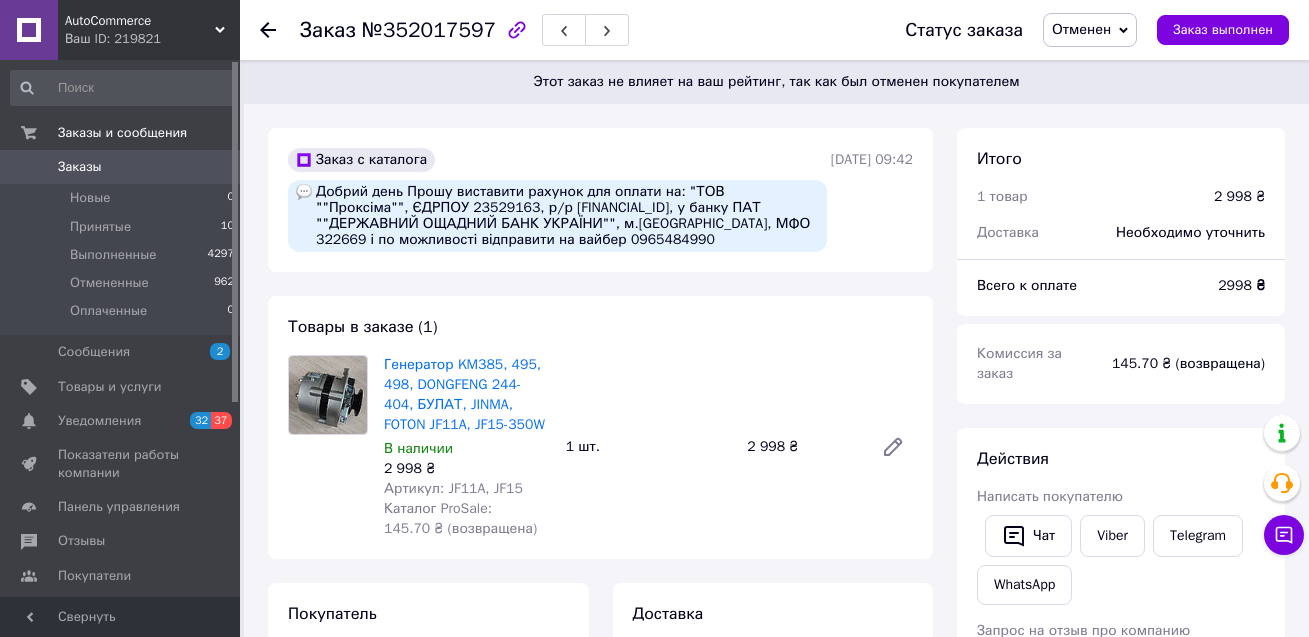 drag, startPoint x: 616, startPoint y: 236, endPoint x: 700, endPoint y: 245, distance: 84.48077 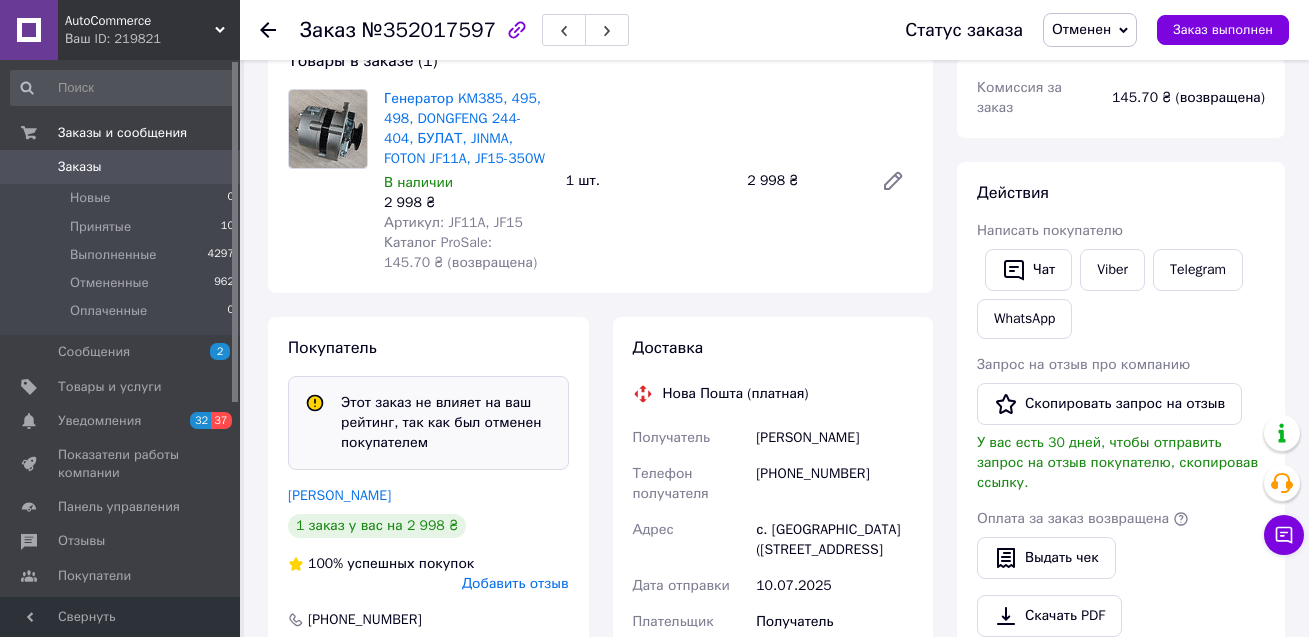 scroll, scrollTop: 300, scrollLeft: 0, axis: vertical 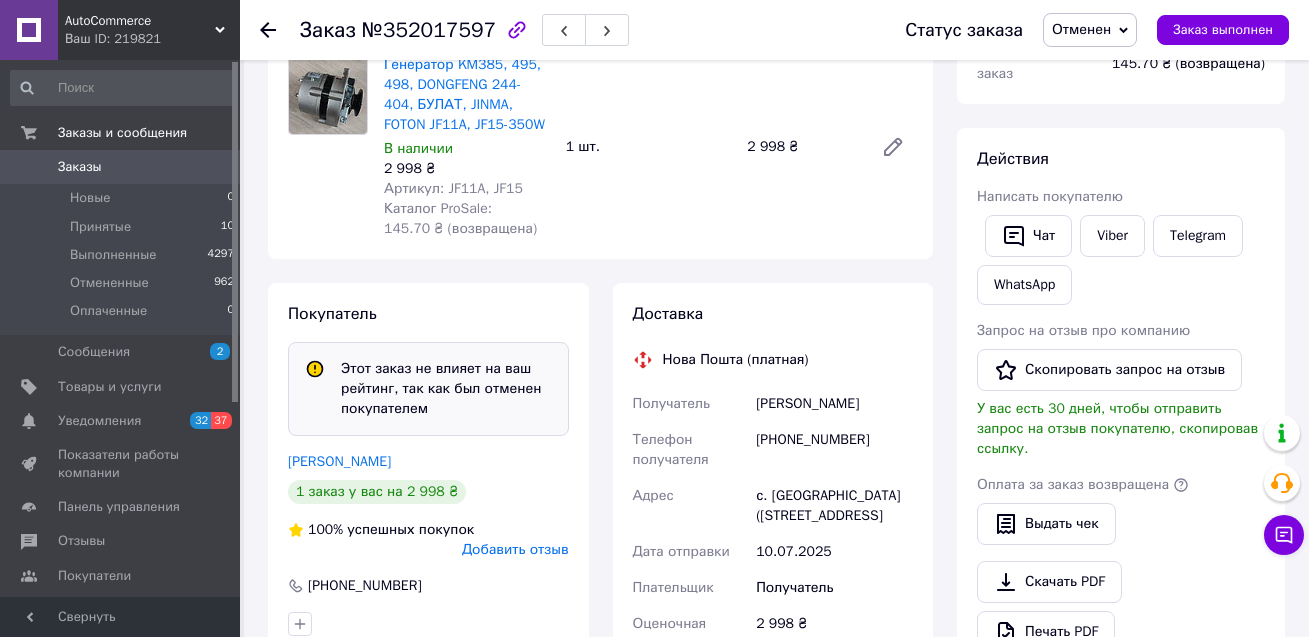 click 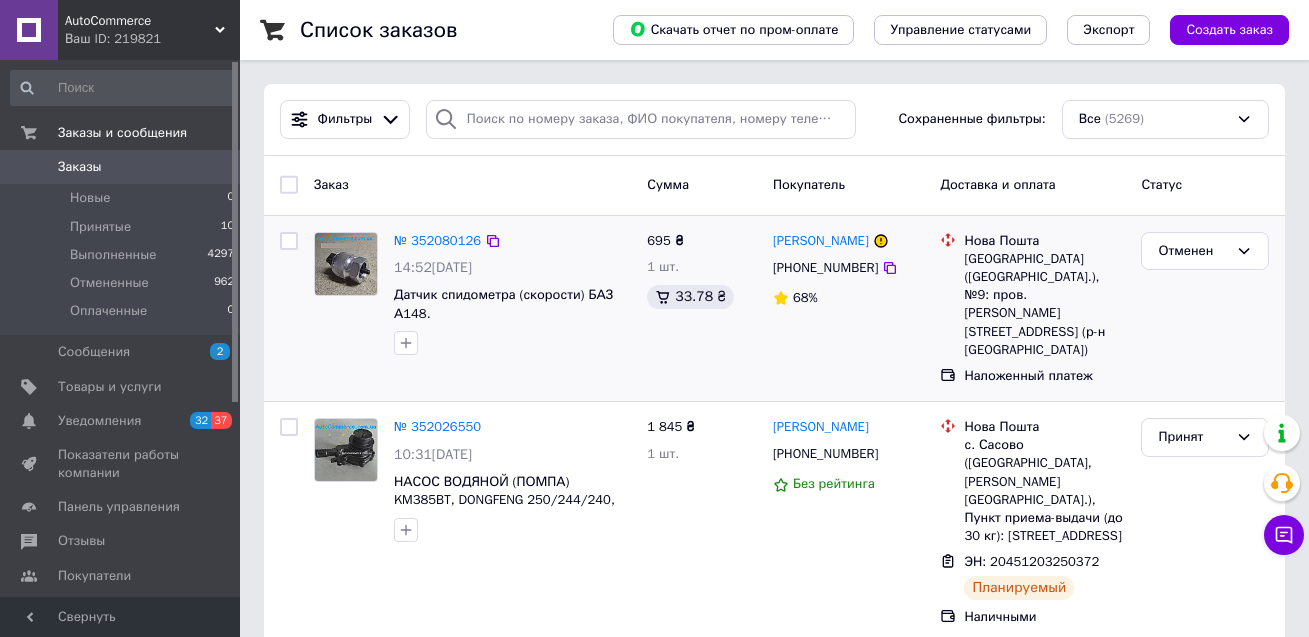 scroll, scrollTop: 100, scrollLeft: 0, axis: vertical 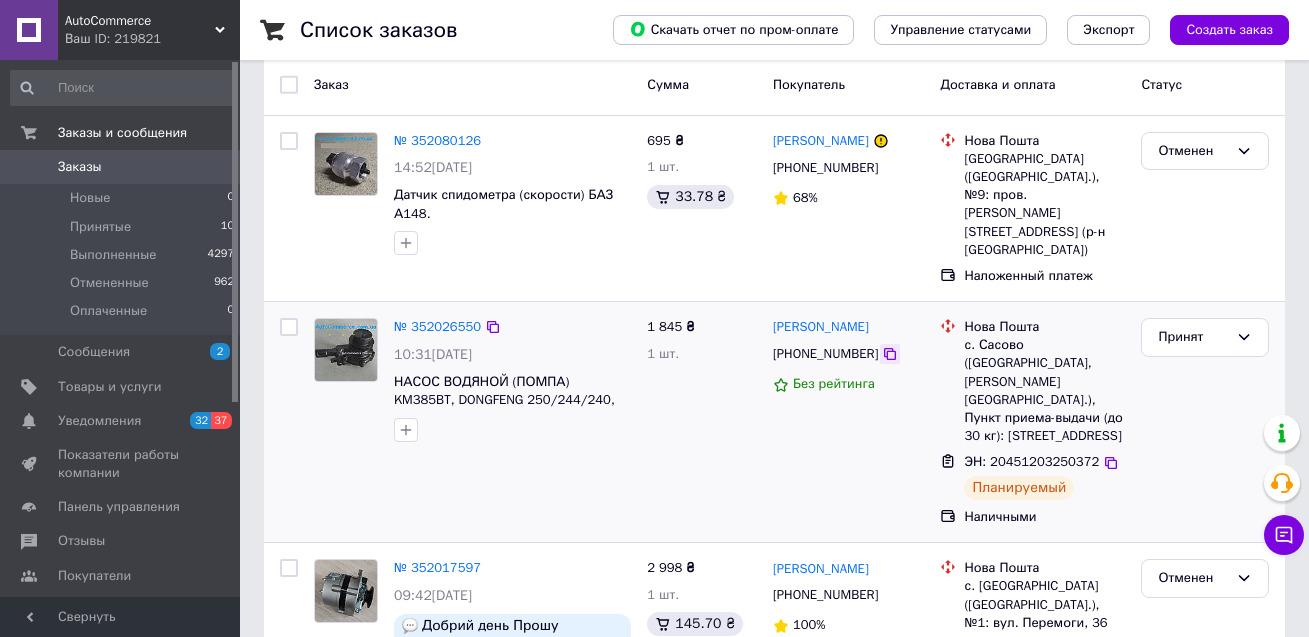 click 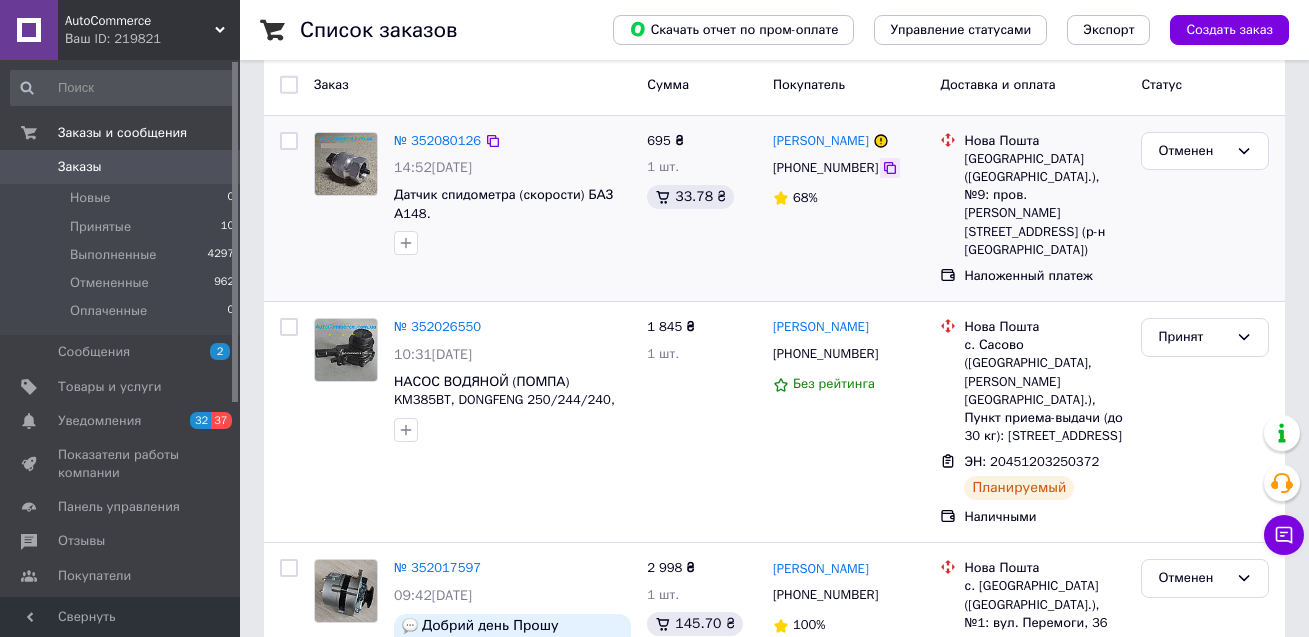 click 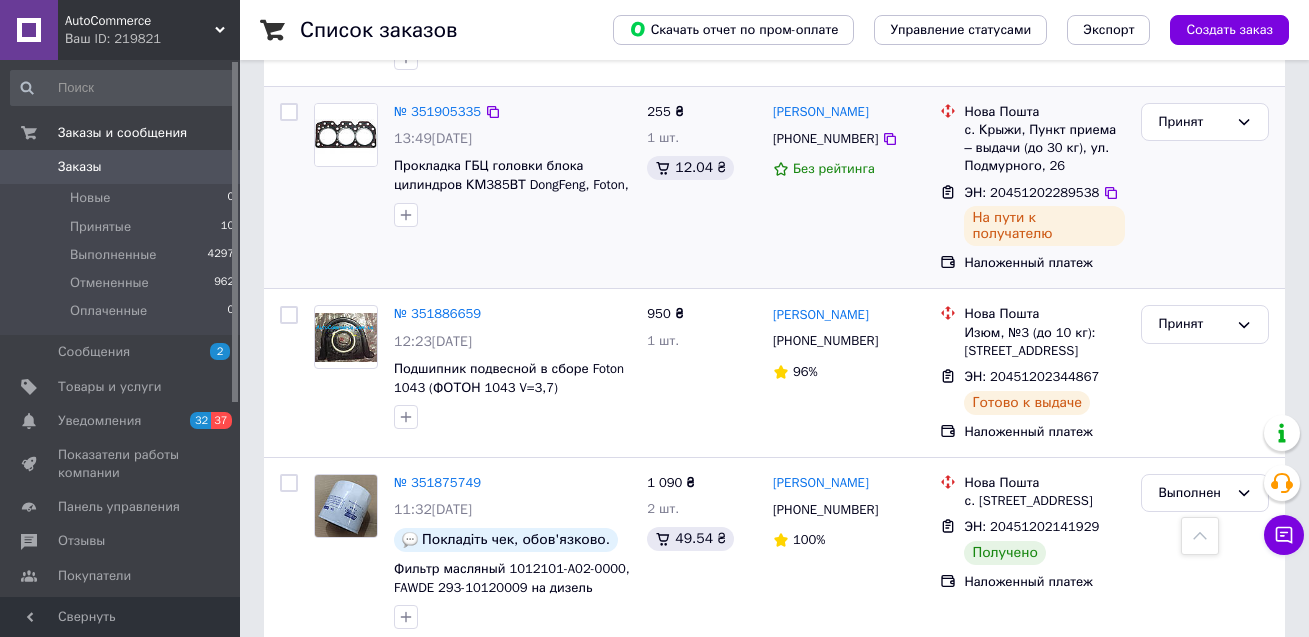 scroll, scrollTop: 800, scrollLeft: 0, axis: vertical 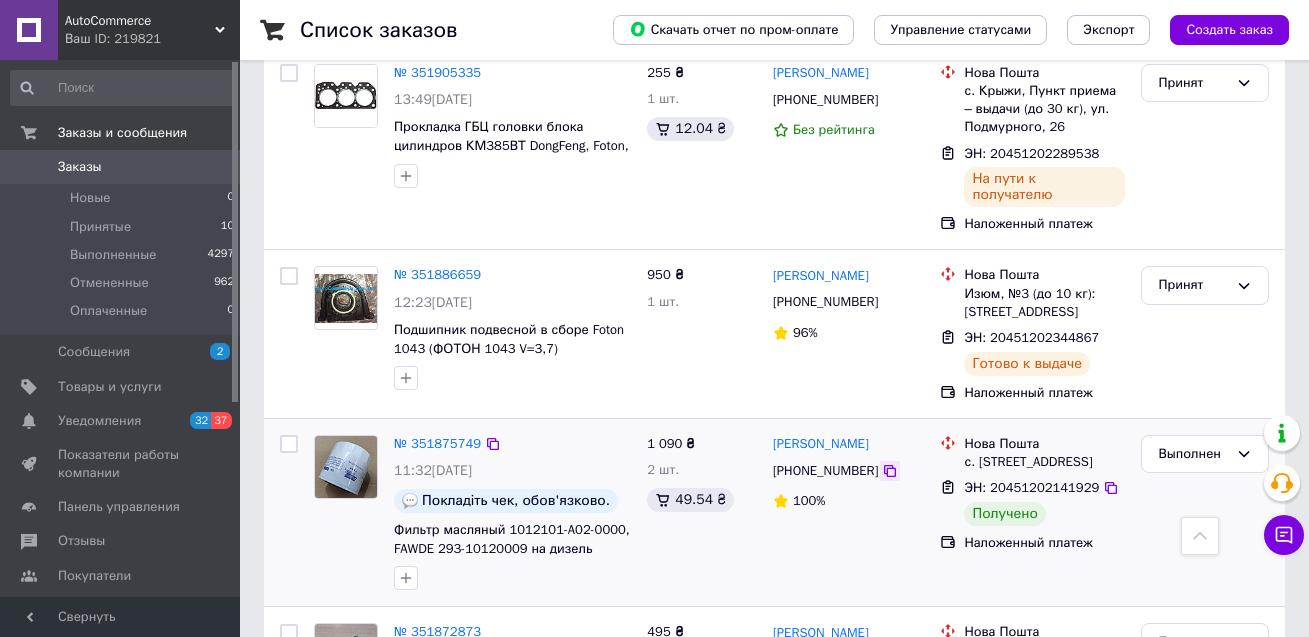 click 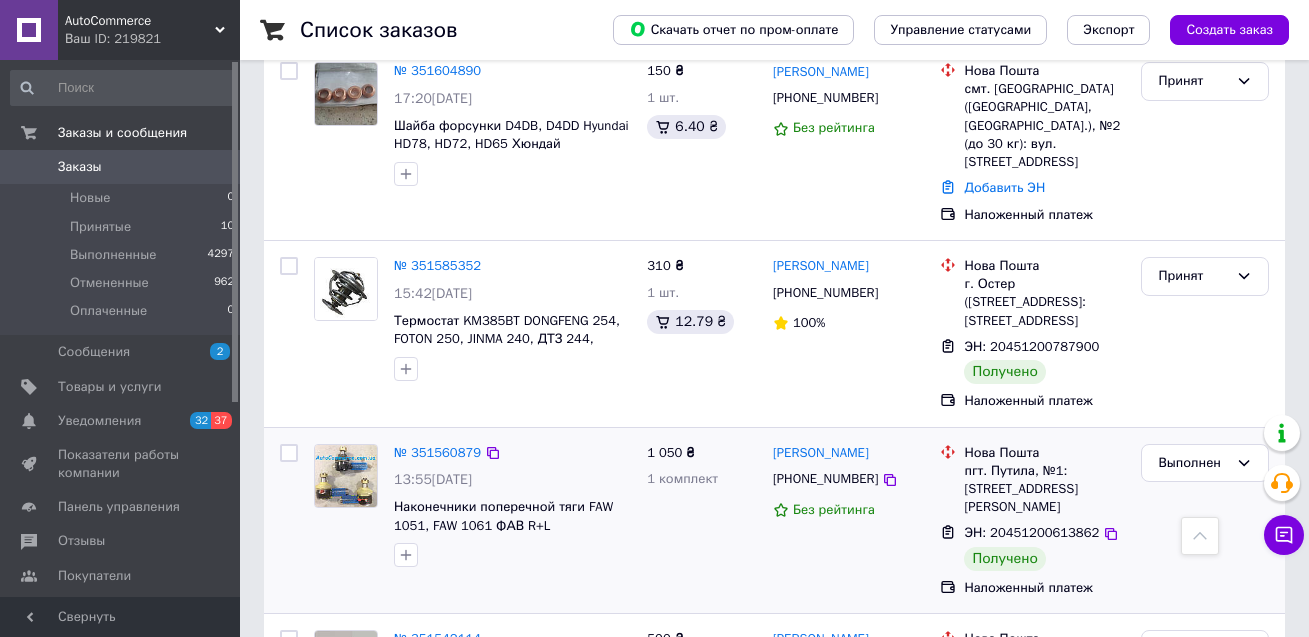 scroll, scrollTop: 3224, scrollLeft: 0, axis: vertical 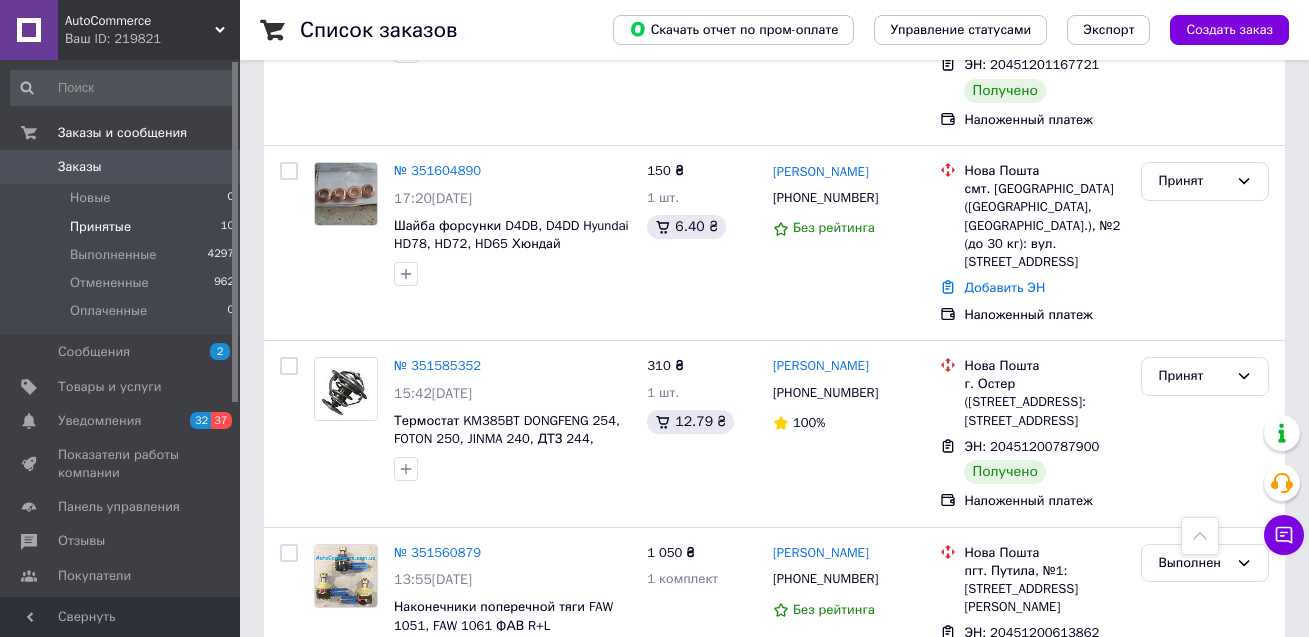 click on "Принятые" at bounding box center (100, 227) 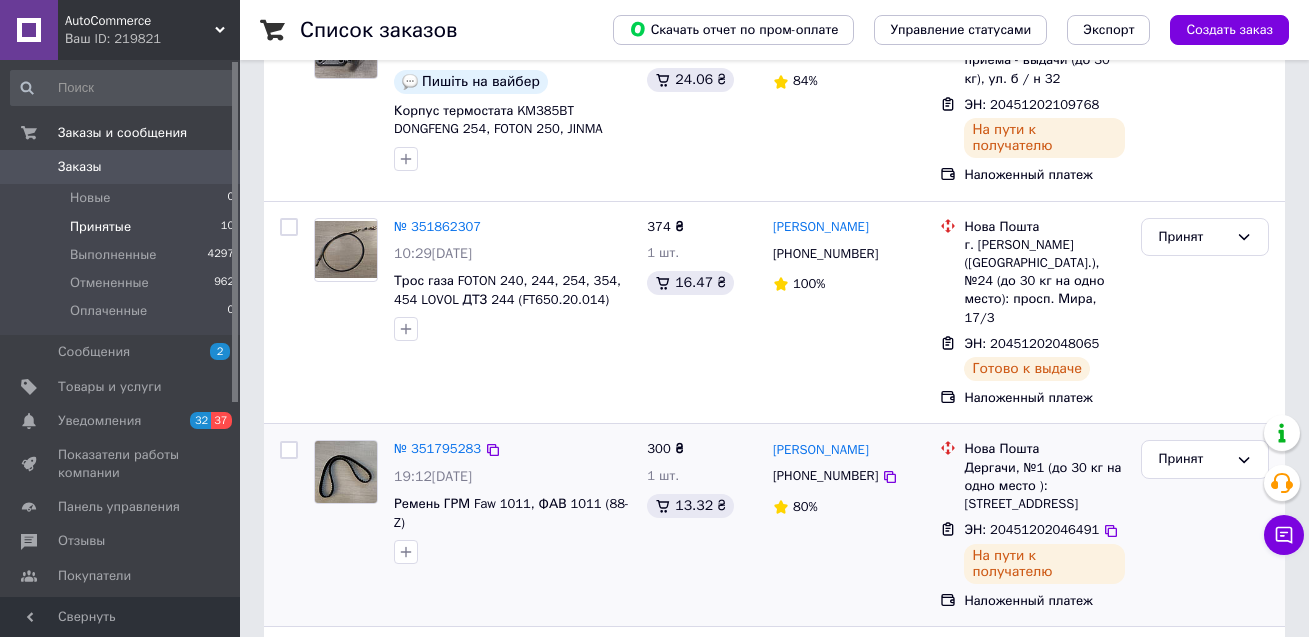 scroll, scrollTop: 1531, scrollLeft: 0, axis: vertical 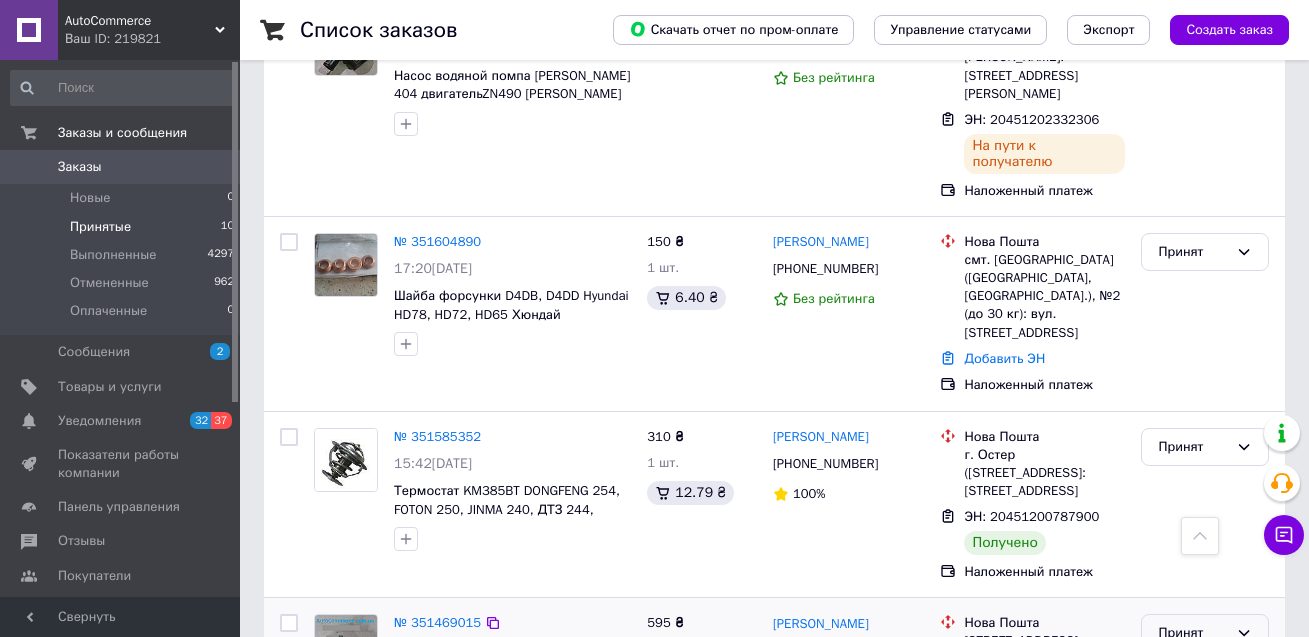 click on "Принят" at bounding box center [1193, 633] 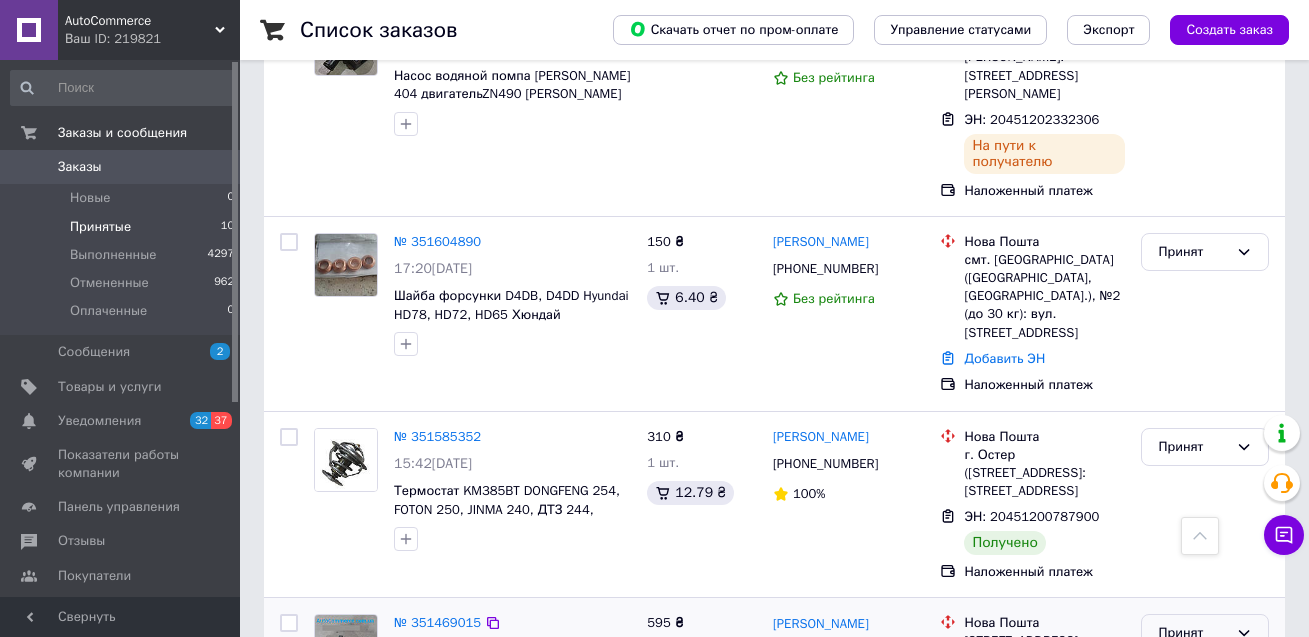 click on "Выполнен" at bounding box center (1205, 675) 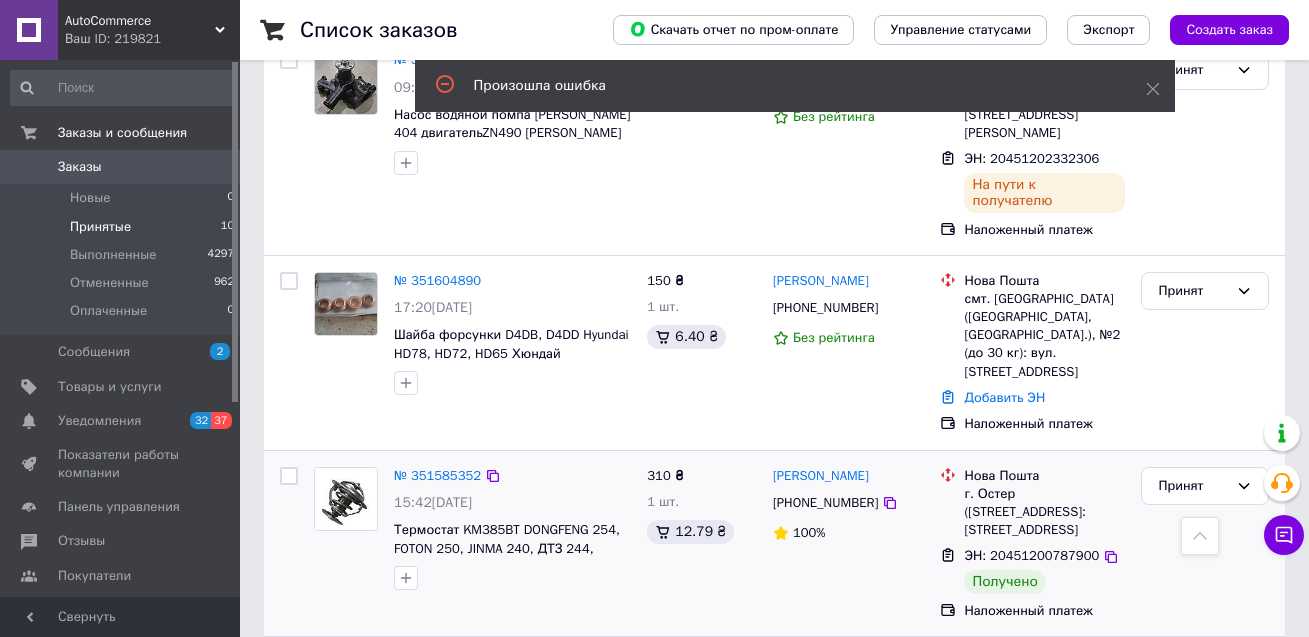 scroll, scrollTop: 1531, scrollLeft: 0, axis: vertical 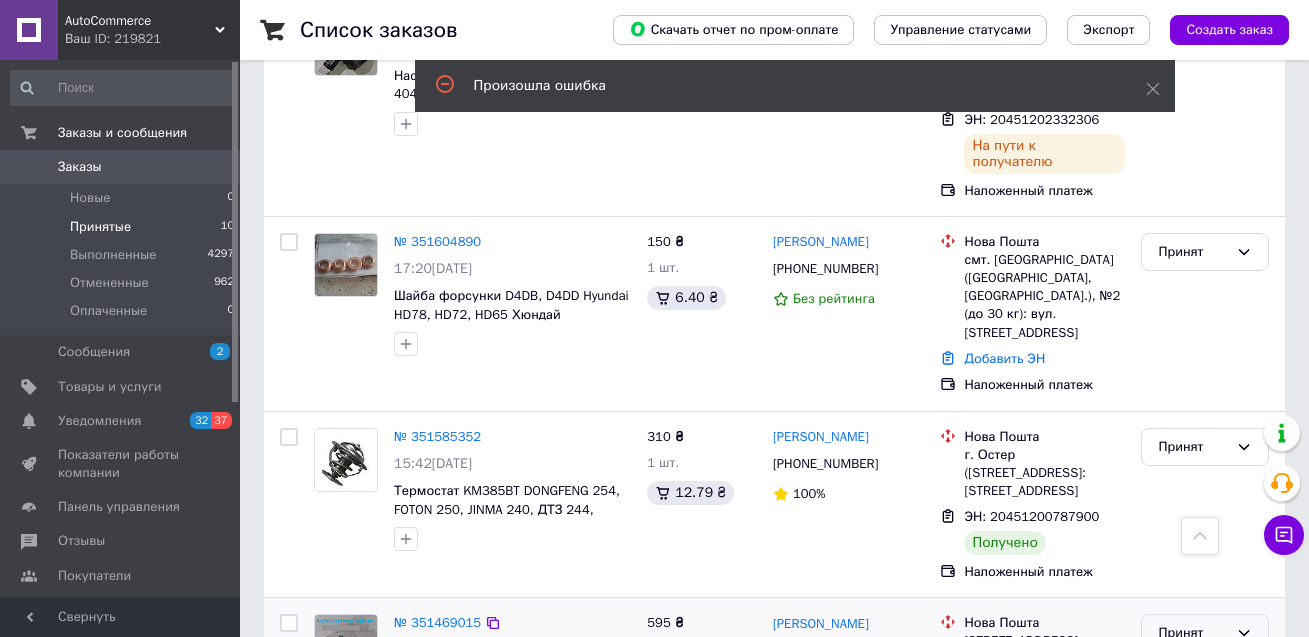 click on "Принят" at bounding box center (1193, 633) 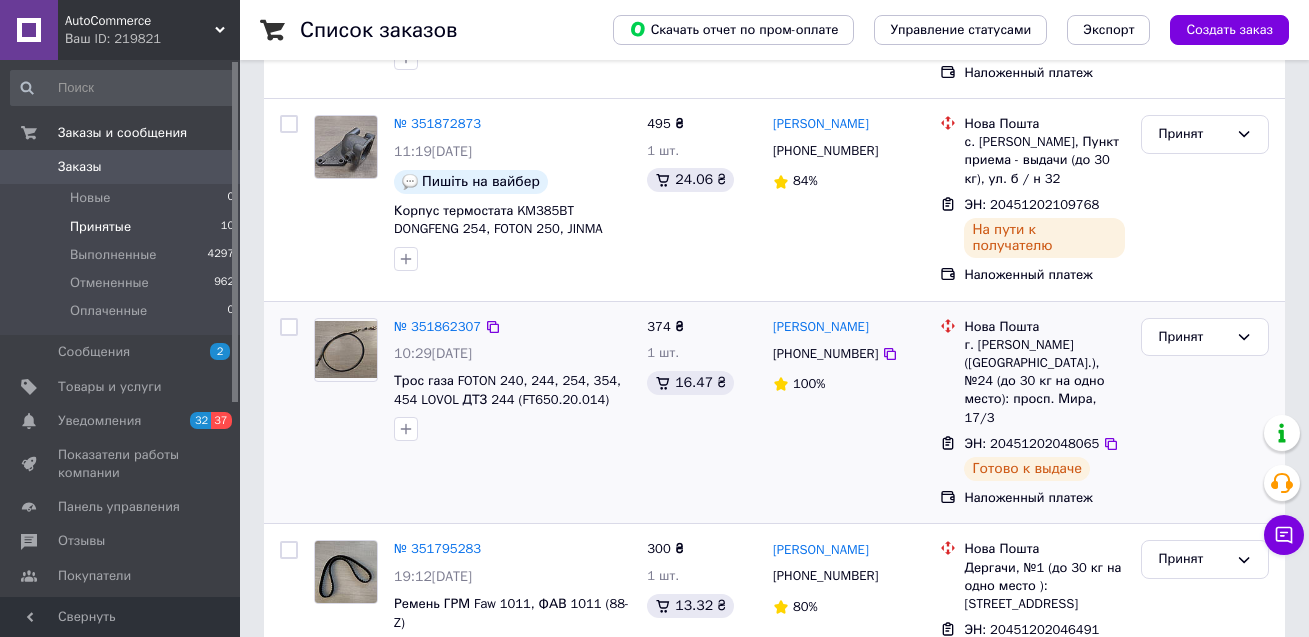 scroll, scrollTop: 1531, scrollLeft: 0, axis: vertical 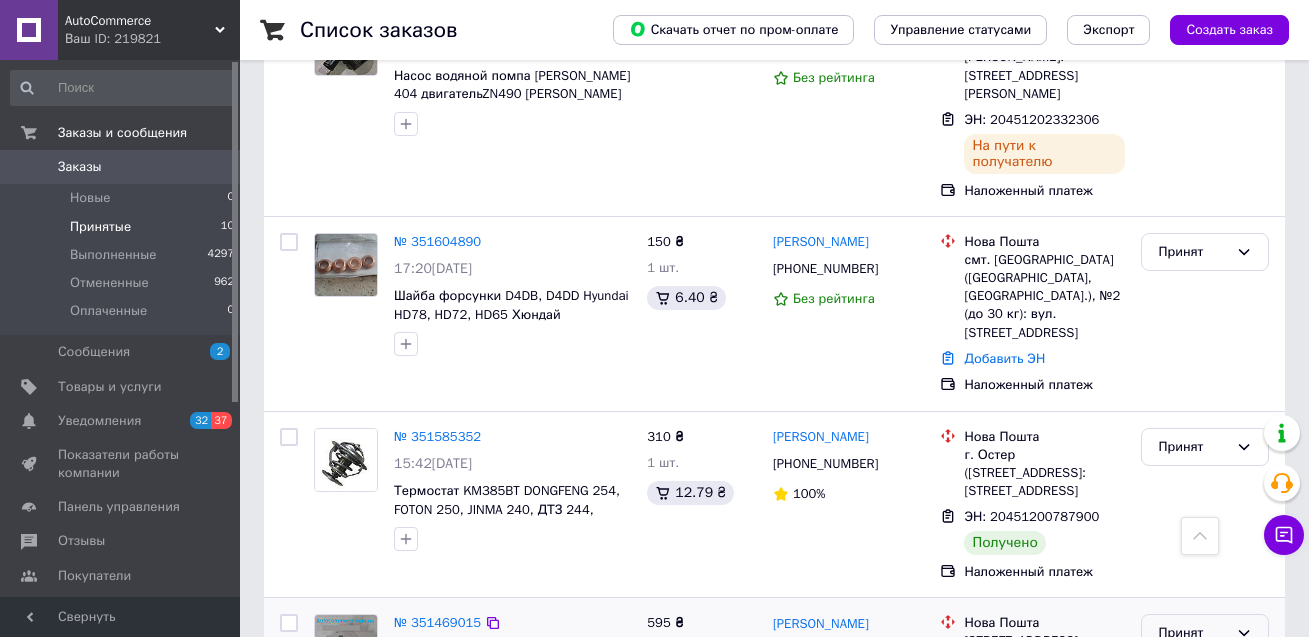 click on "Принят" at bounding box center [1193, 633] 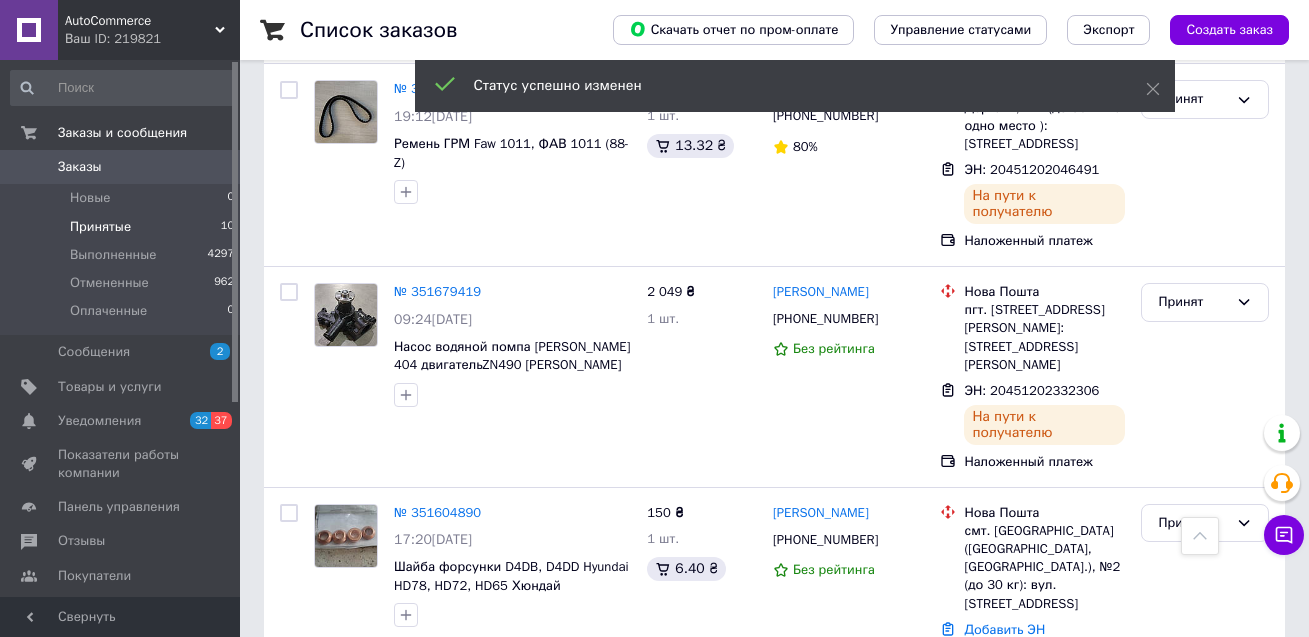 scroll, scrollTop: 1231, scrollLeft: 0, axis: vertical 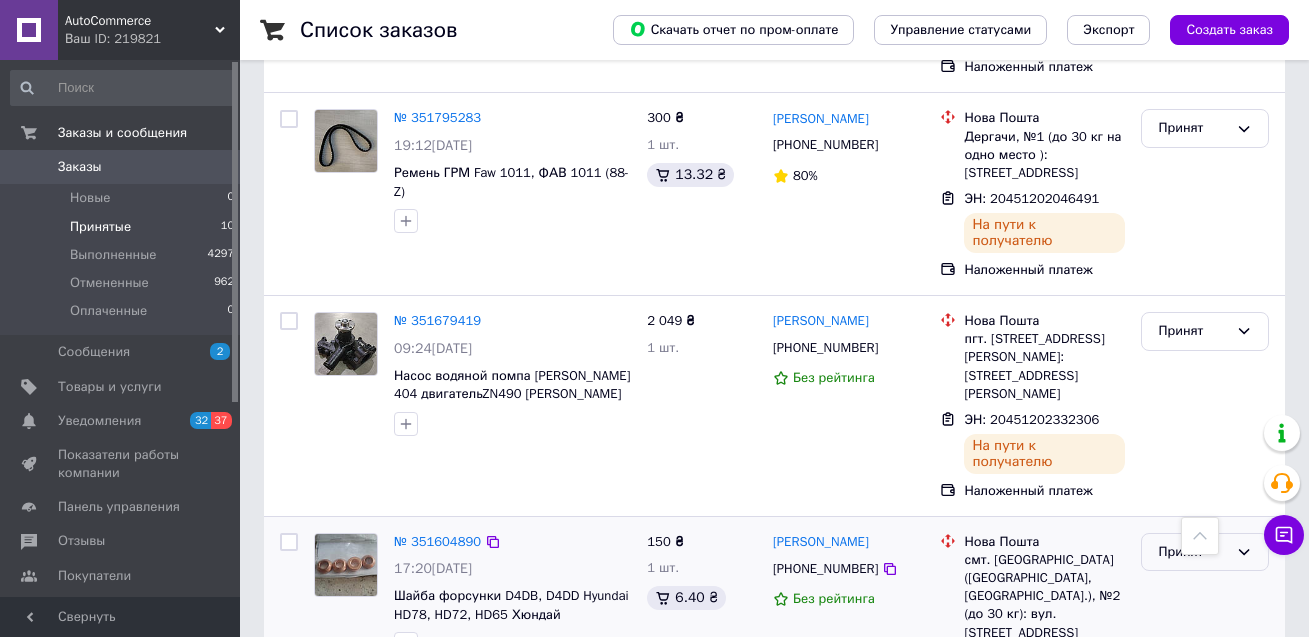 click on "Принят" at bounding box center (1193, 552) 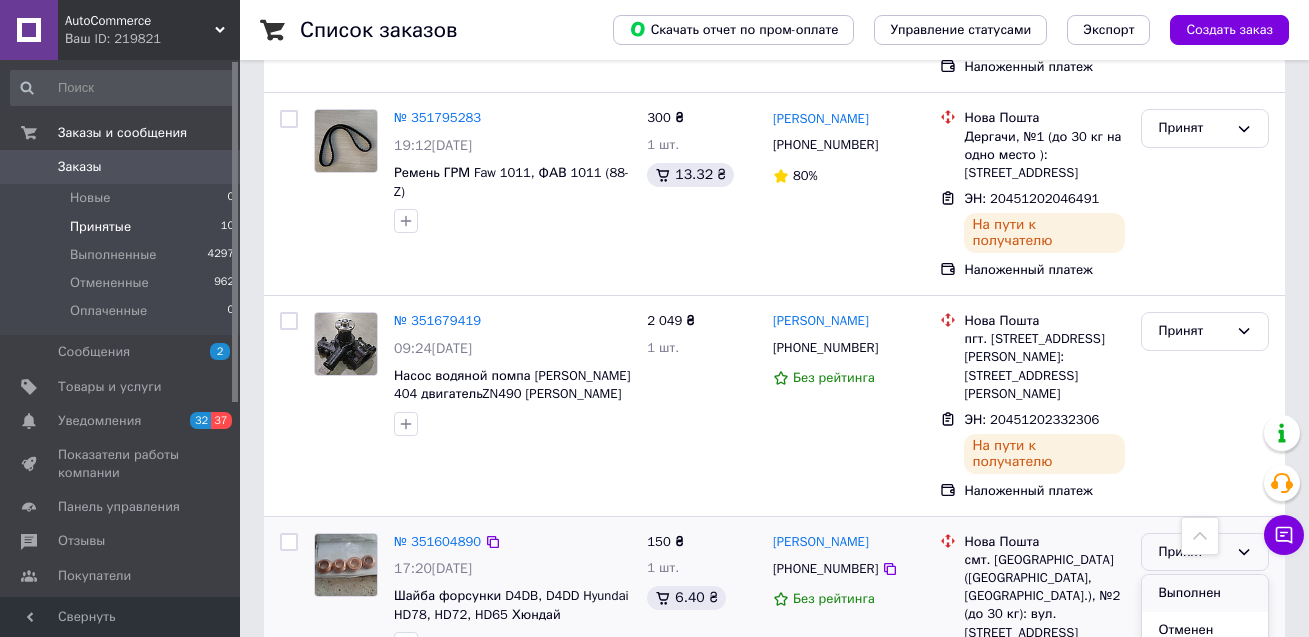 click on "Выполнен" at bounding box center [1205, 593] 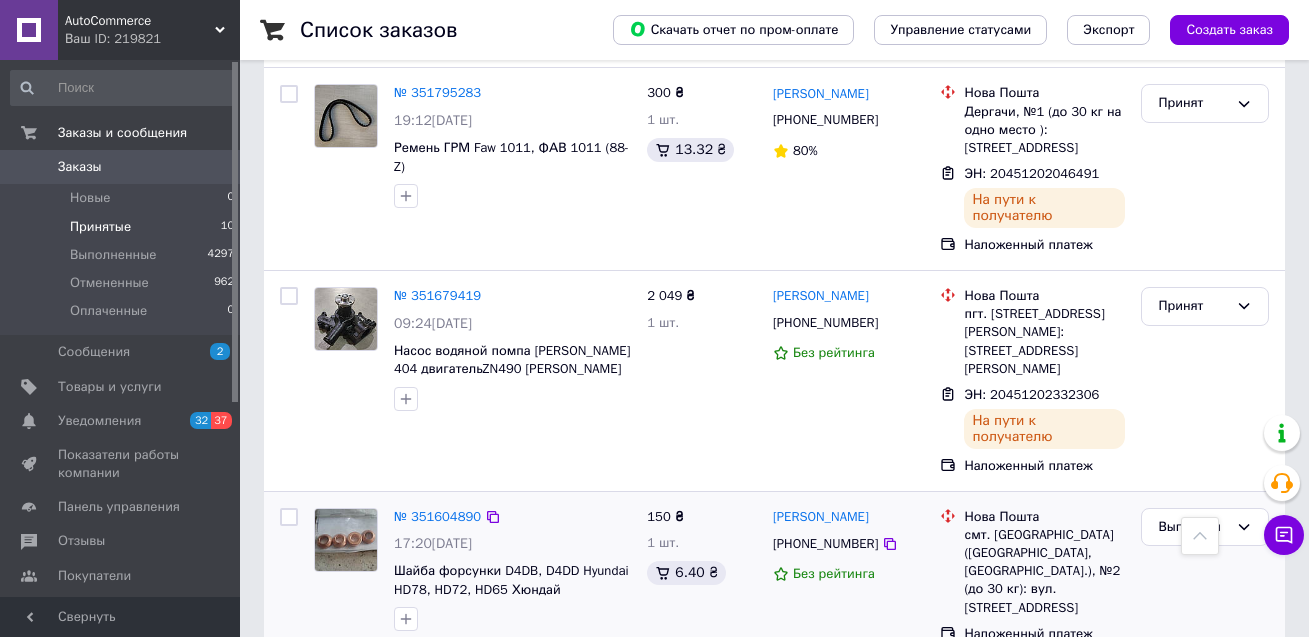 scroll, scrollTop: 1011, scrollLeft: 0, axis: vertical 